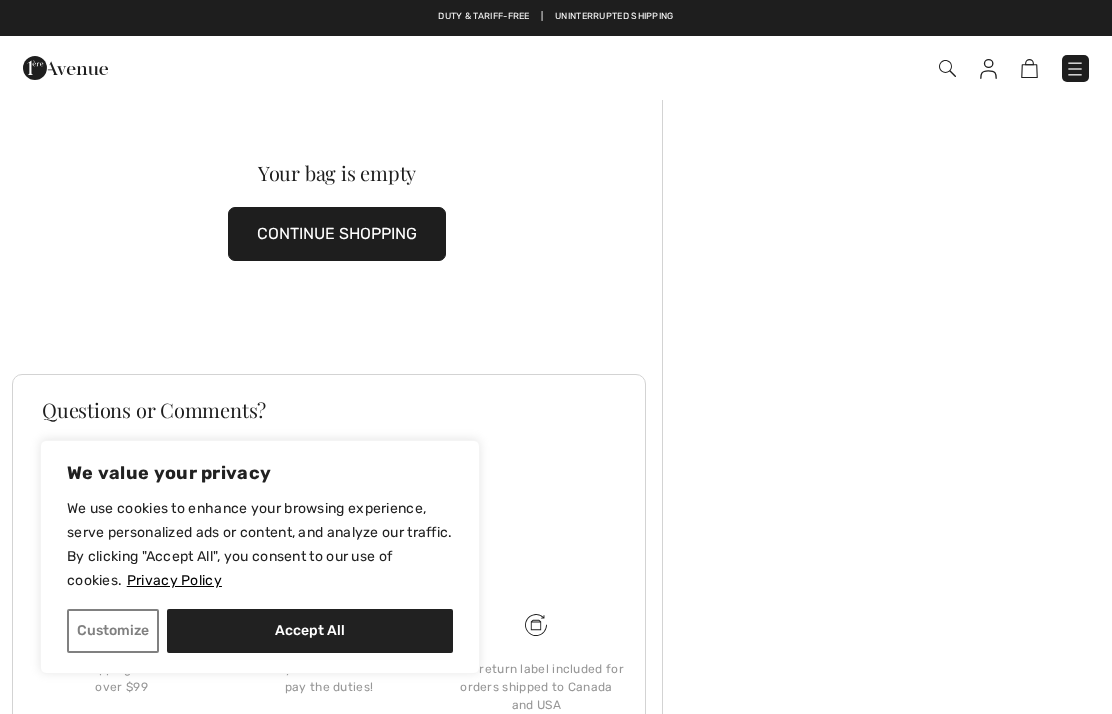 scroll, scrollTop: 0, scrollLeft: 0, axis: both 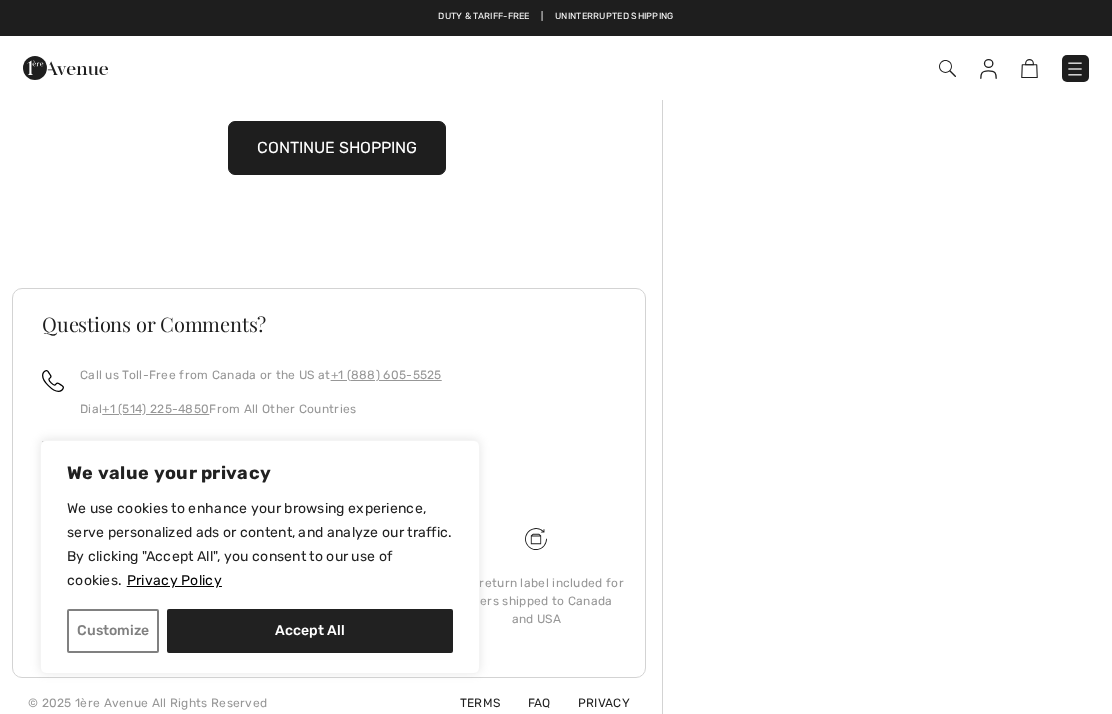 click on "Customize" at bounding box center [113, 631] 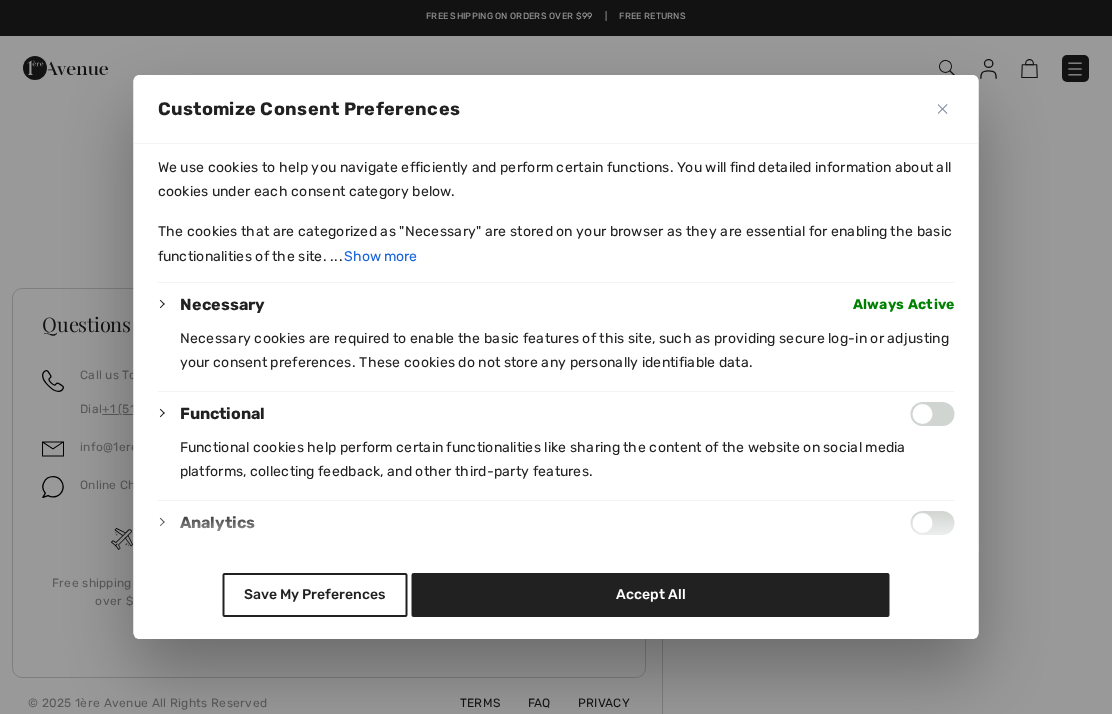 click at bounding box center (933, 414) 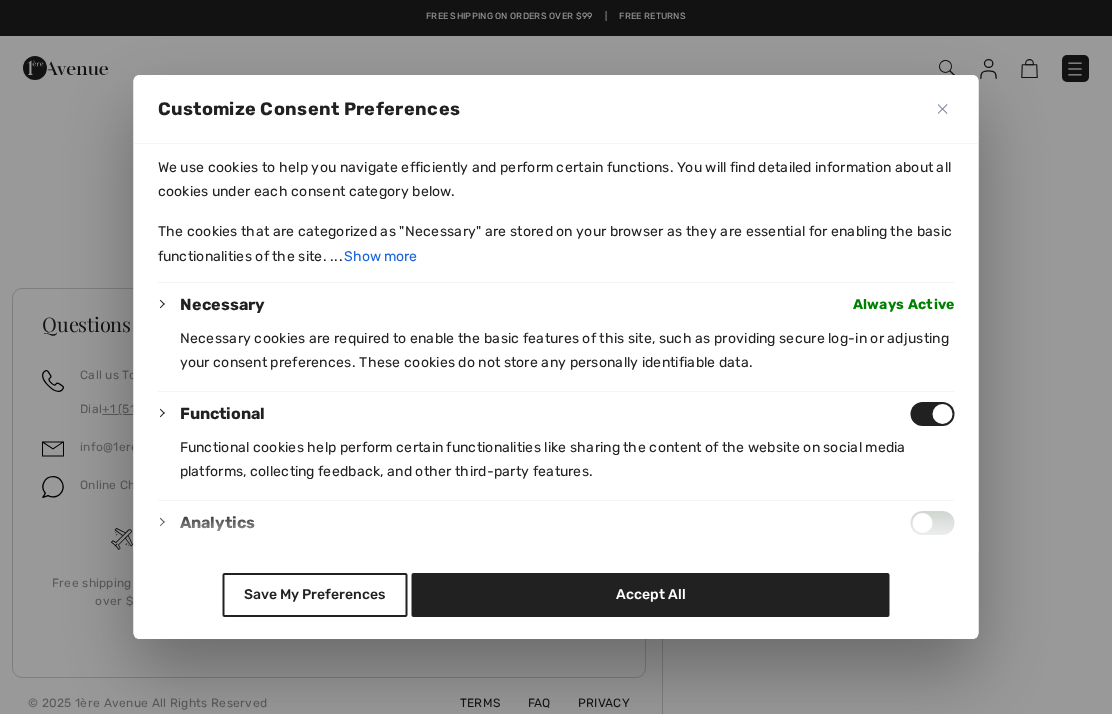 click on "Accept All" at bounding box center [651, 595] 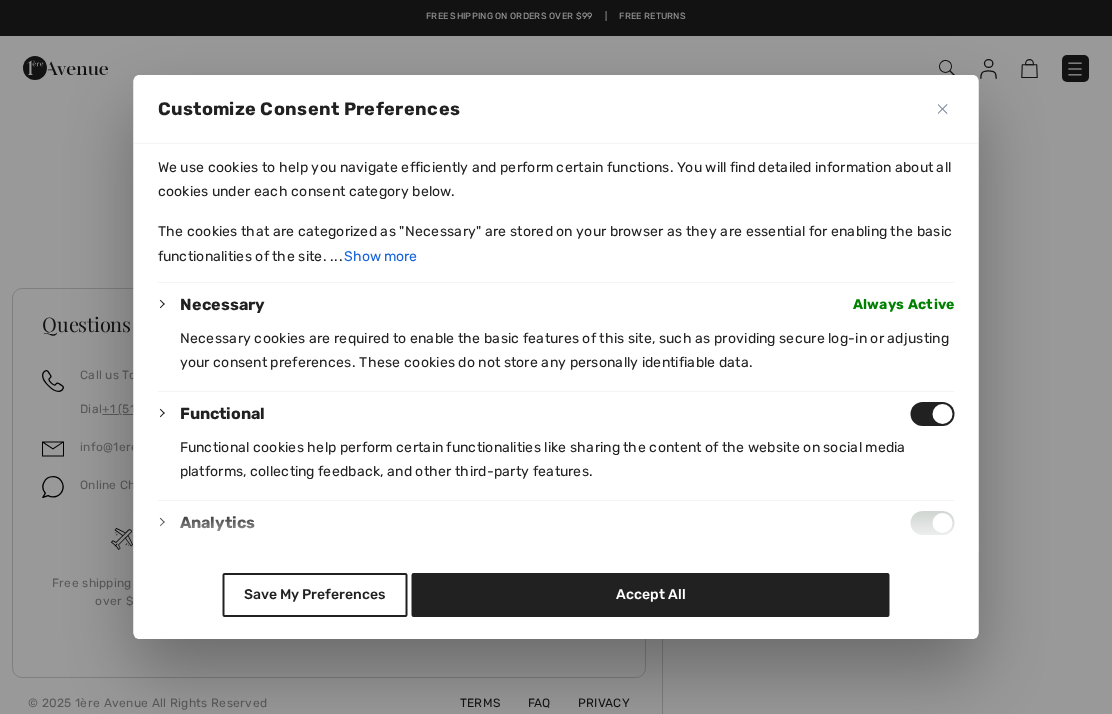 checkbox on "true" 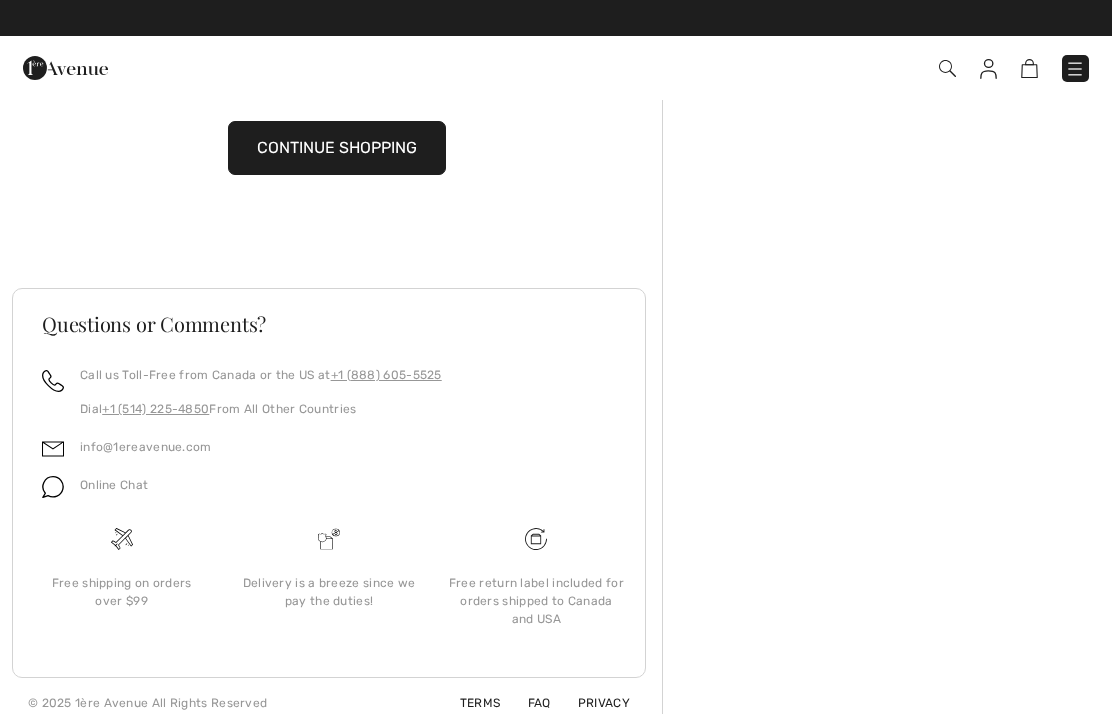 scroll, scrollTop: 0, scrollLeft: 0, axis: both 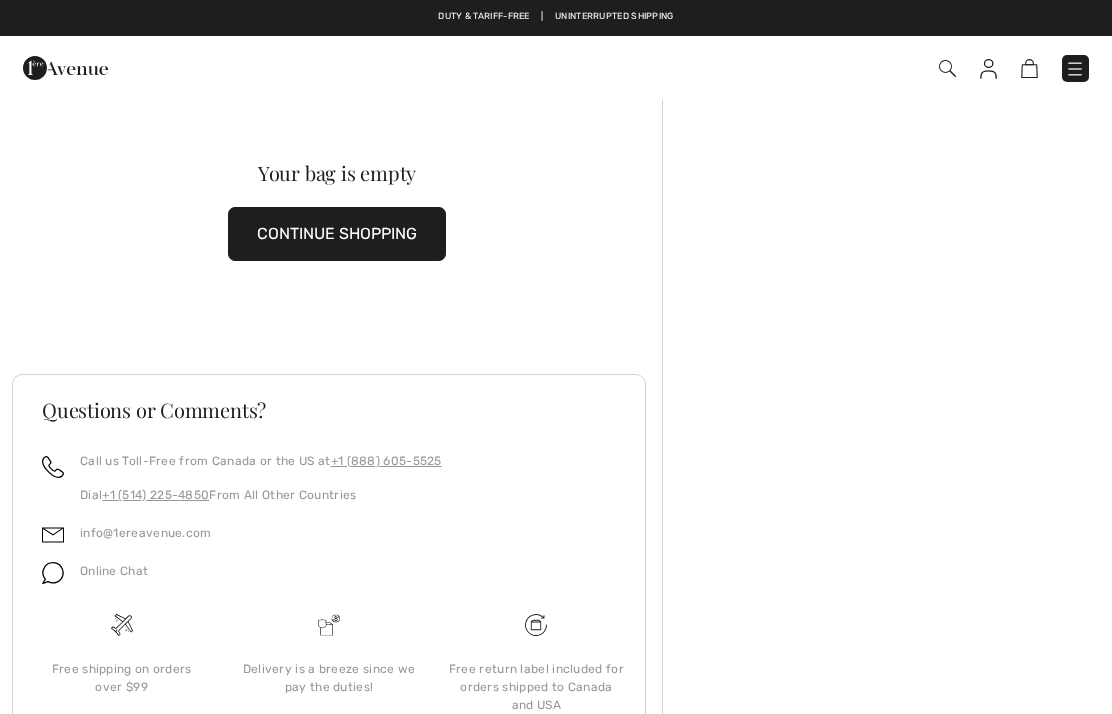click at bounding box center (988, 69) 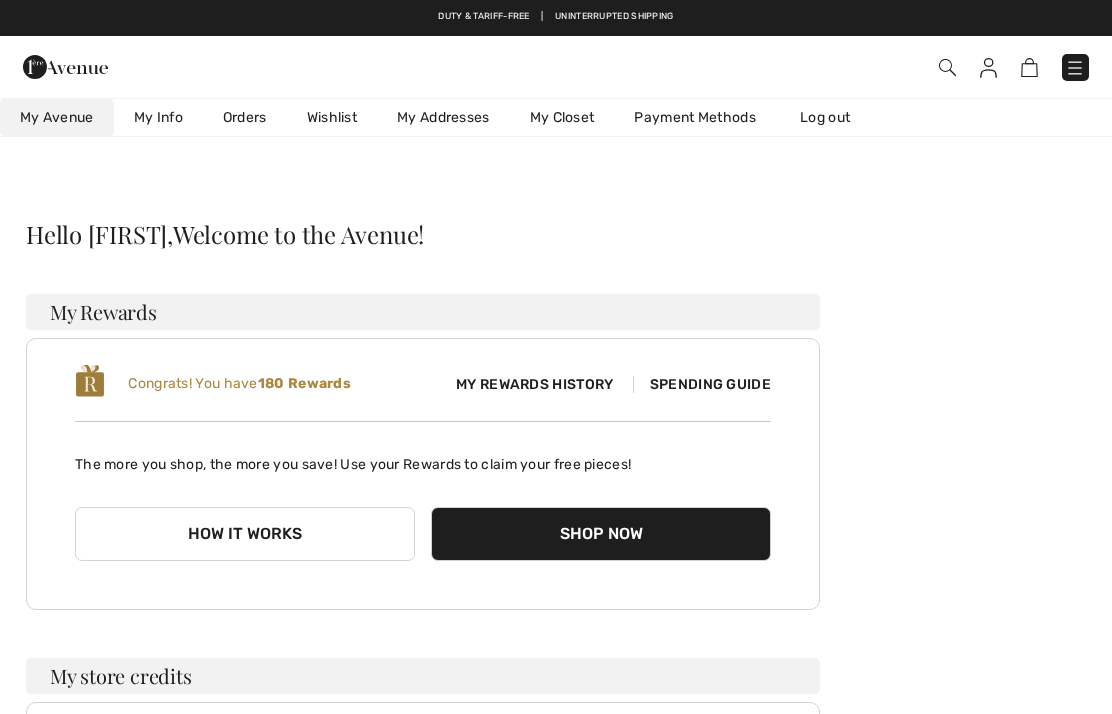 checkbox on "true" 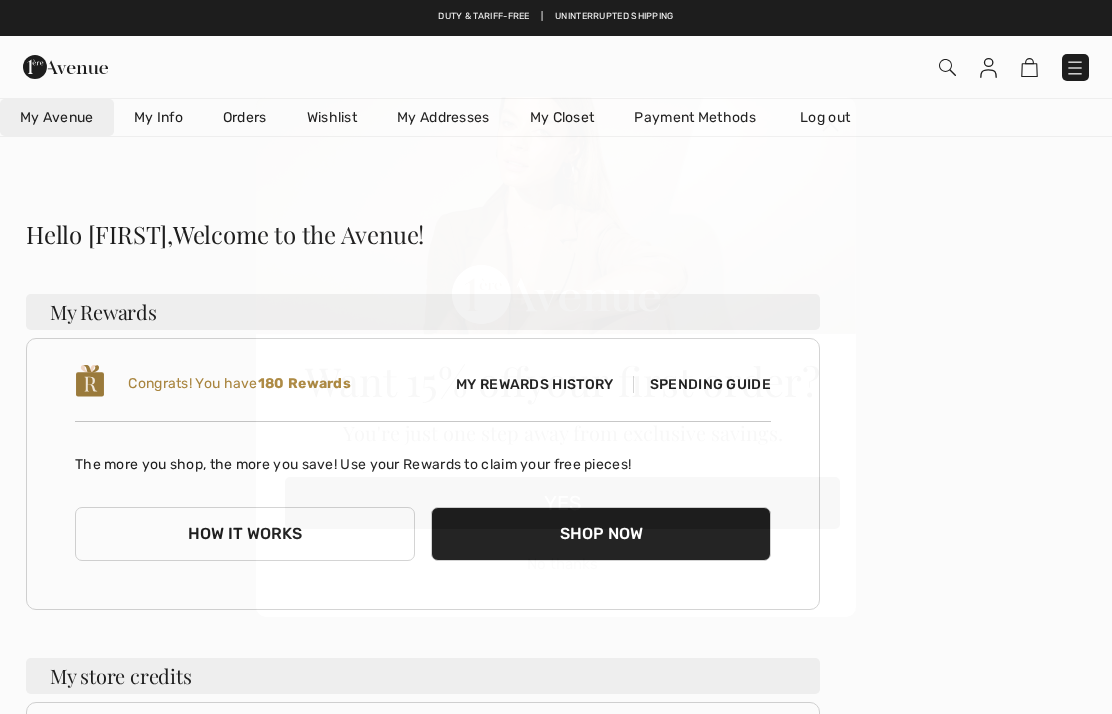 click on "No thanks" at bounding box center (562, 564) 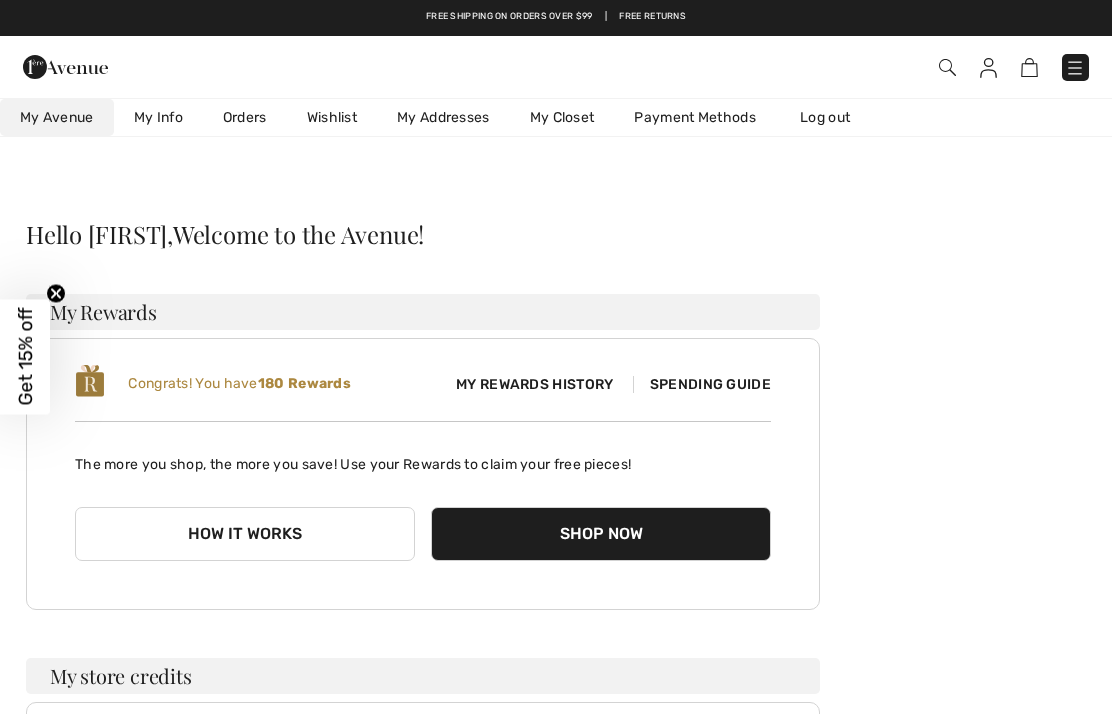 click at bounding box center [1029, 67] 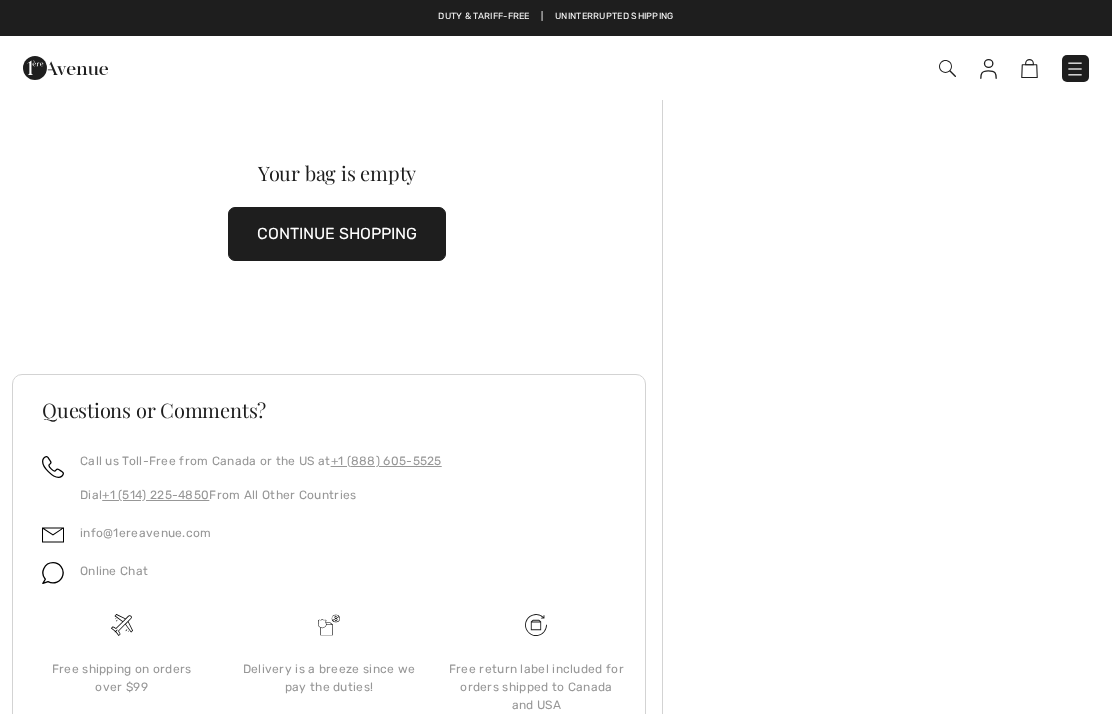 scroll, scrollTop: 0, scrollLeft: 0, axis: both 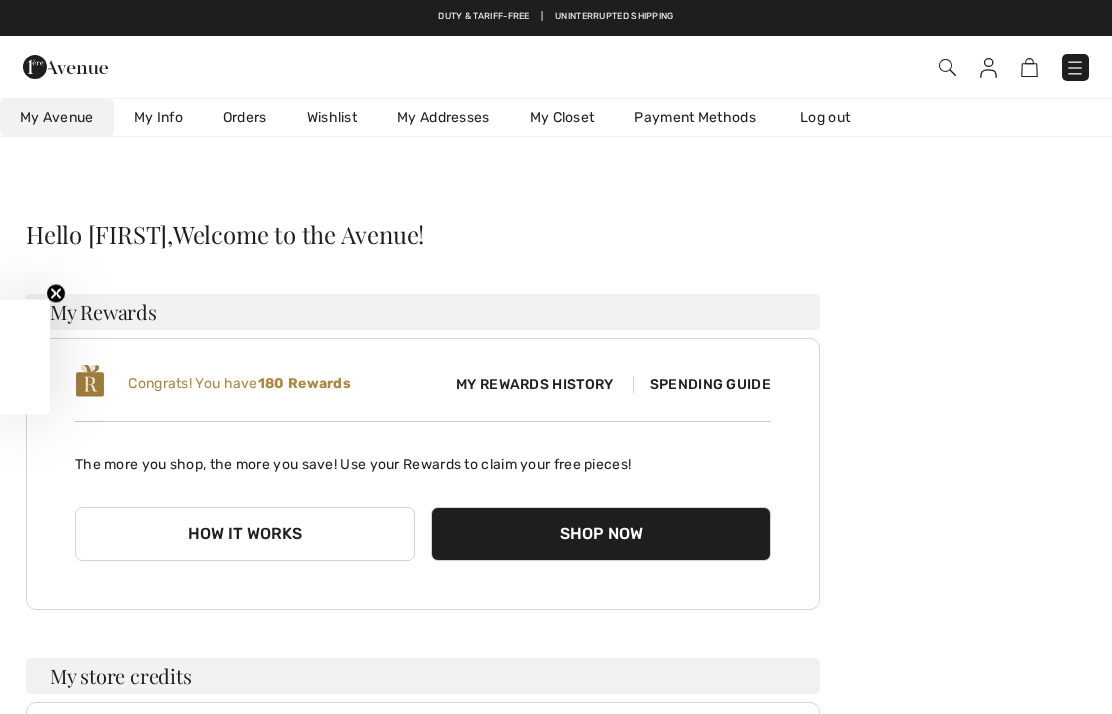 checkbox on "true" 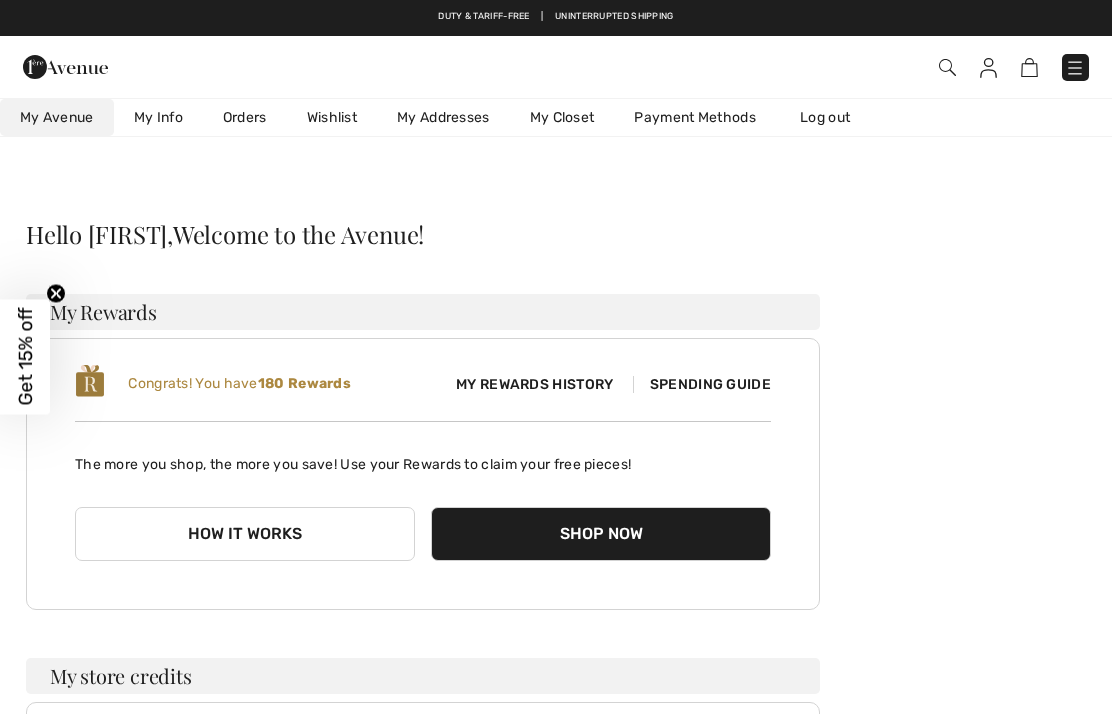 click at bounding box center [1075, 67] 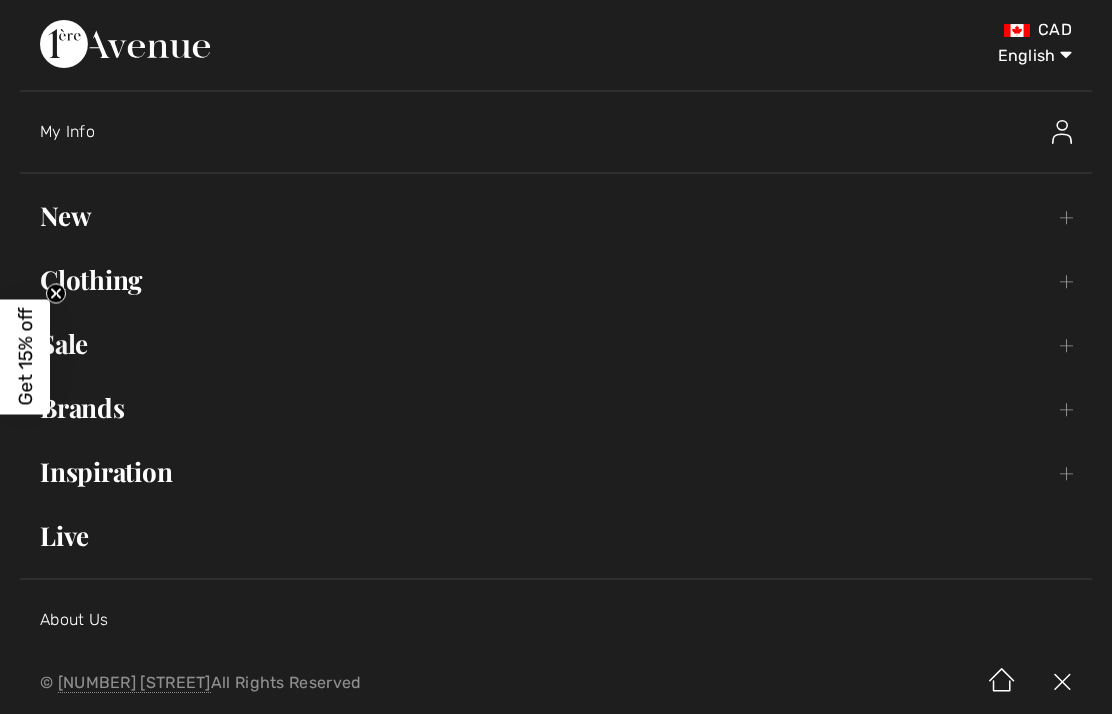 click on "Sale Toggle submenu" at bounding box center (556, 344) 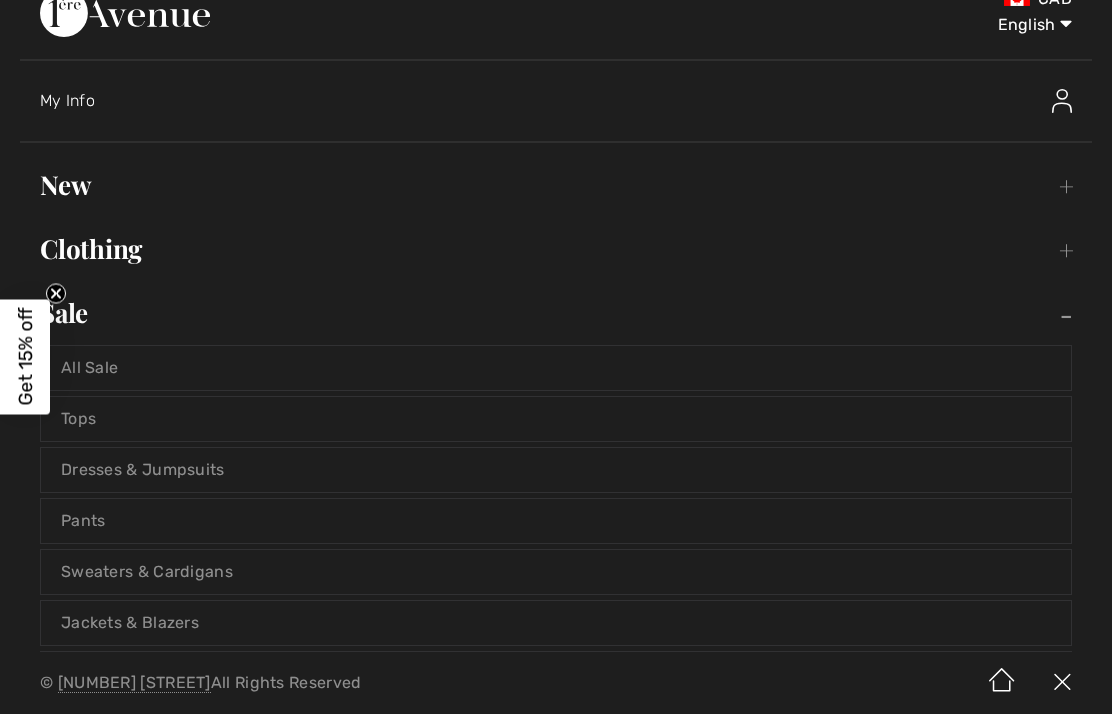 scroll, scrollTop: 28, scrollLeft: 0, axis: vertical 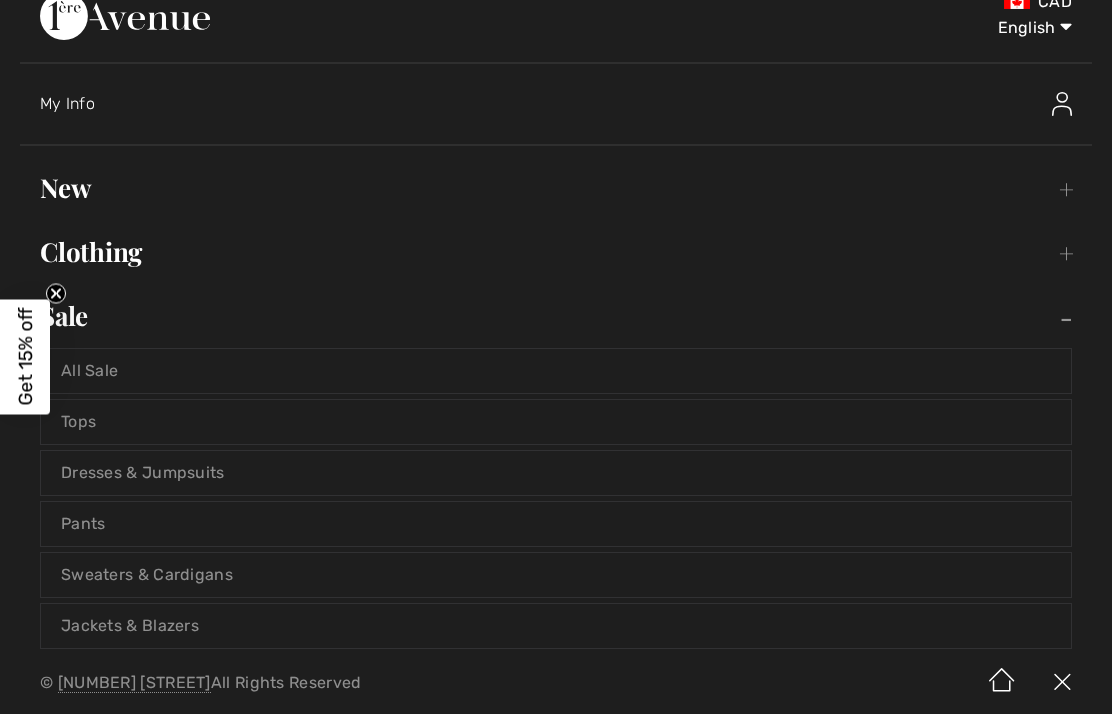 click on "Dresses & Jumpsuits" at bounding box center [556, 473] 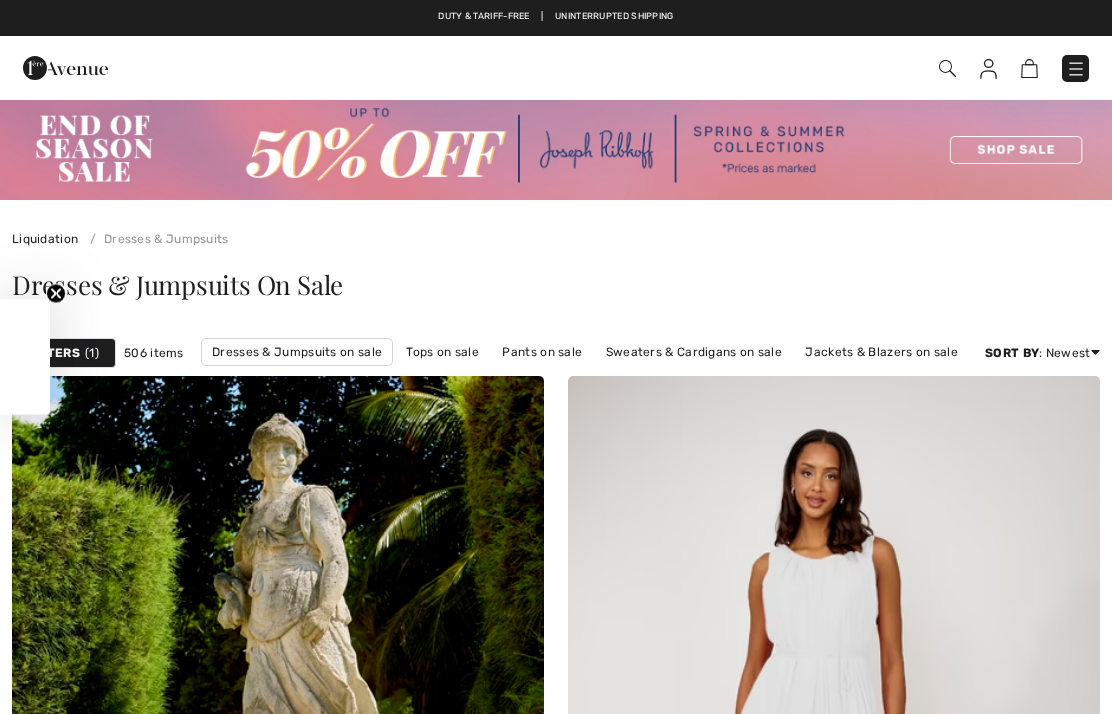 scroll, scrollTop: 0, scrollLeft: 0, axis: both 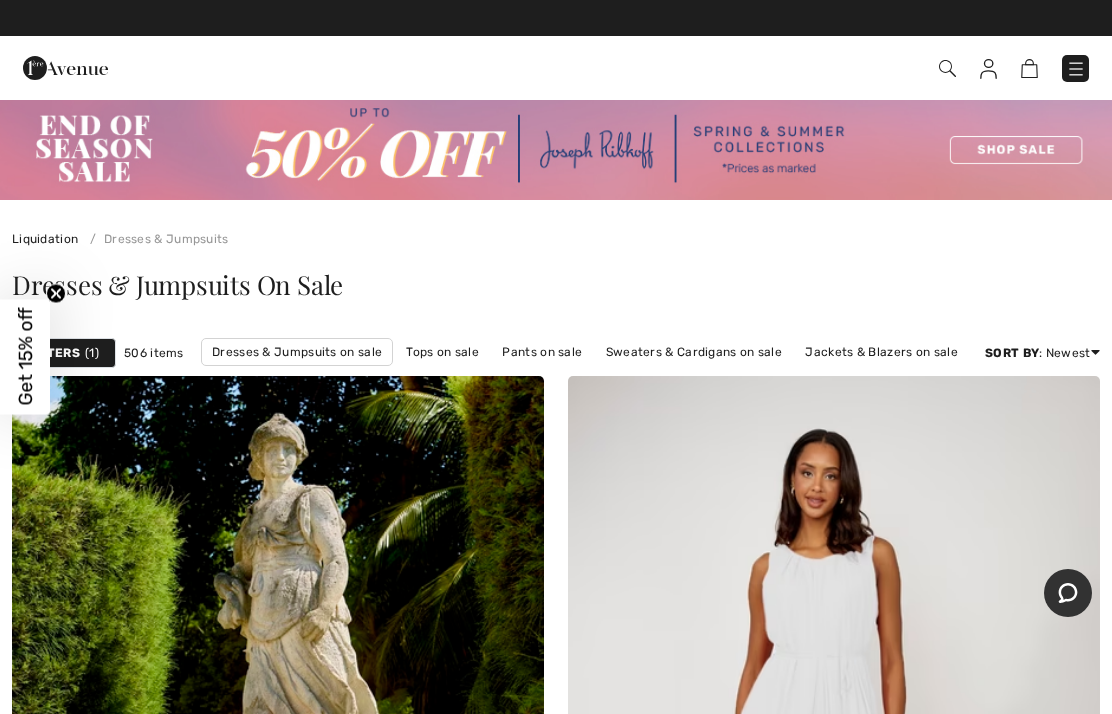 click on "1" at bounding box center (92, 353) 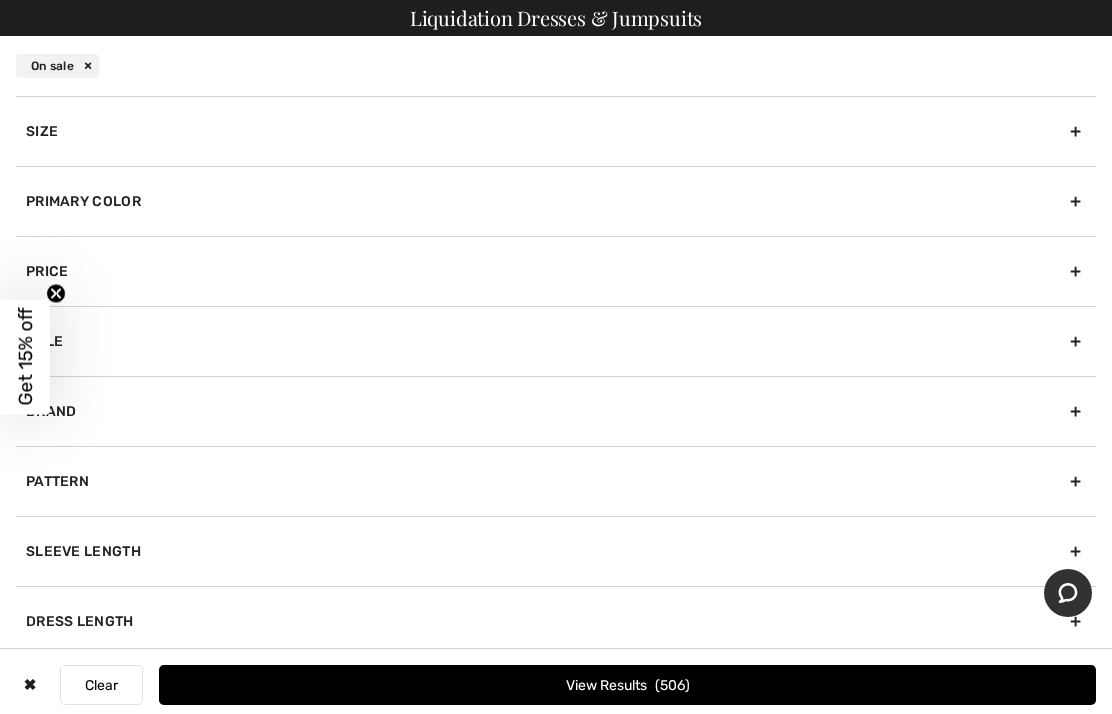 click 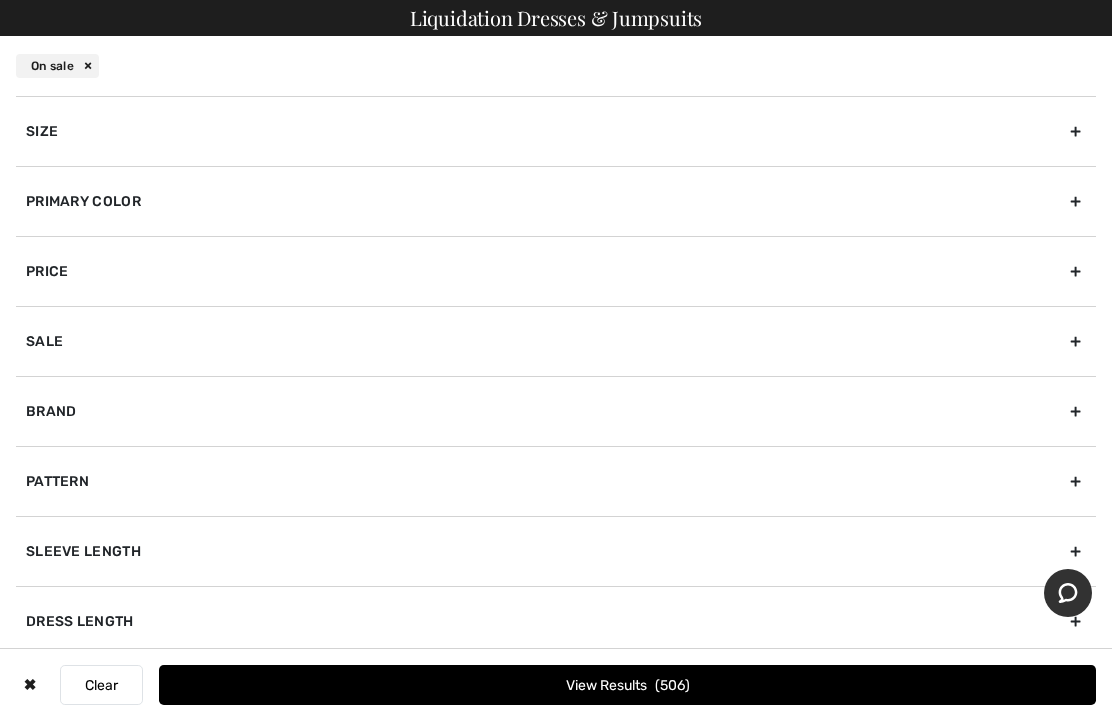 click on "Brand" at bounding box center [556, 411] 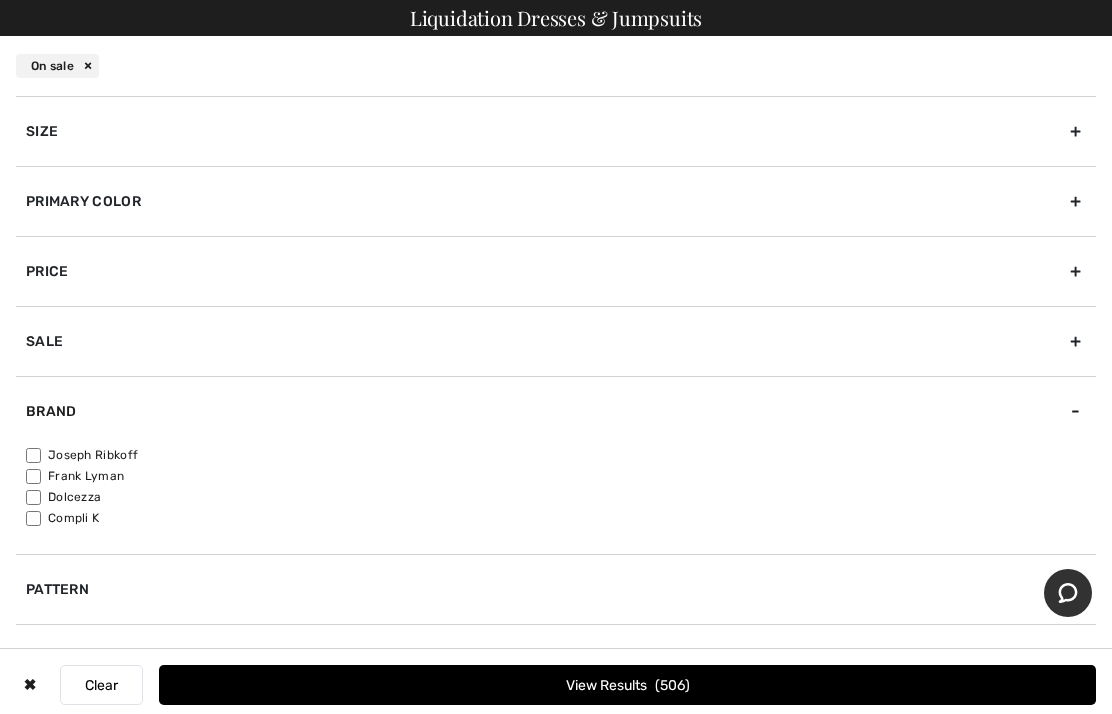 click on "Joseph Ribkoff" at bounding box center [561, 455] 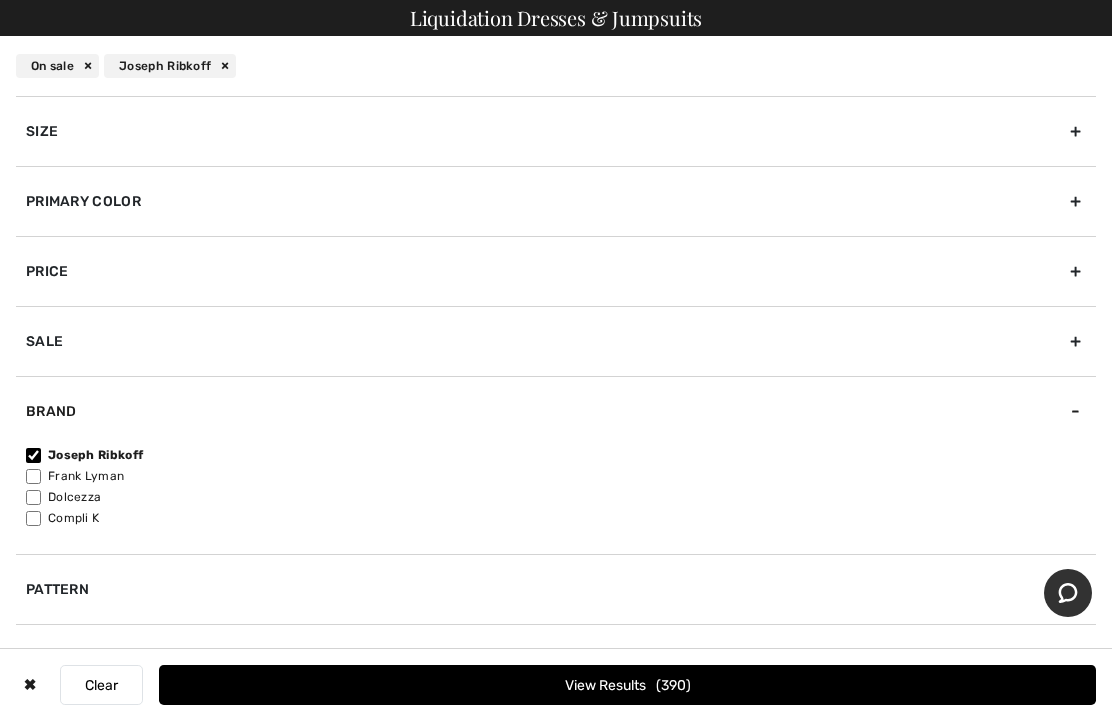 click on "Frank Lyman" at bounding box center (33, 476) 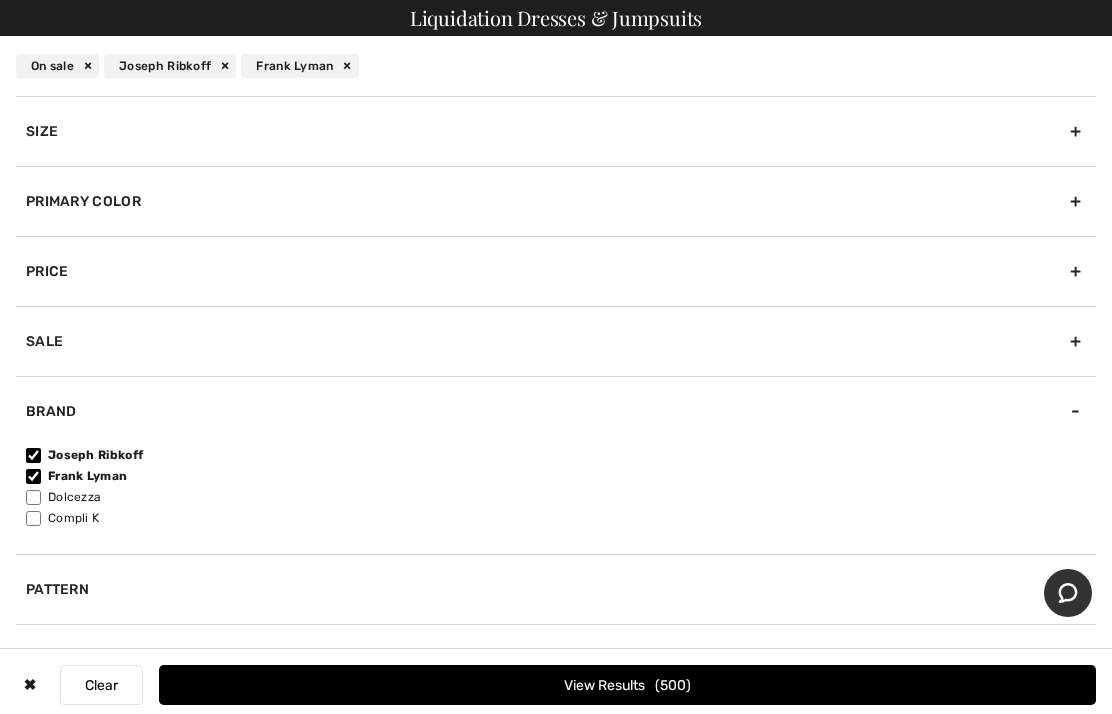 scroll, scrollTop: 0, scrollLeft: 0, axis: both 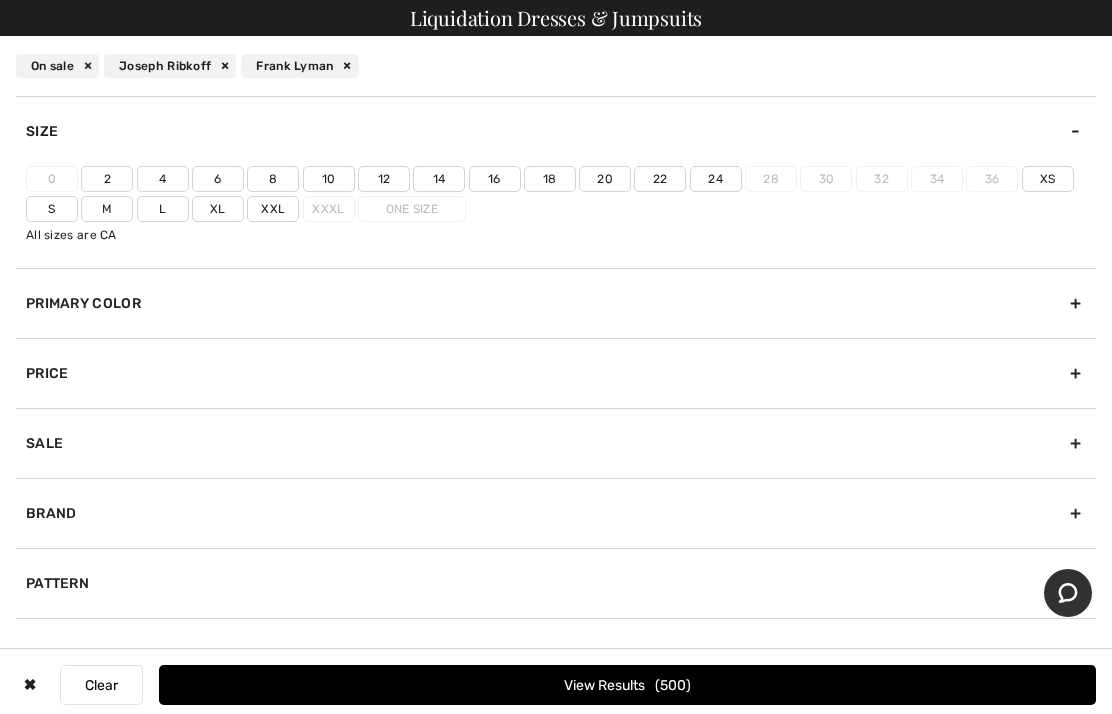 click on "12" at bounding box center (384, 179) 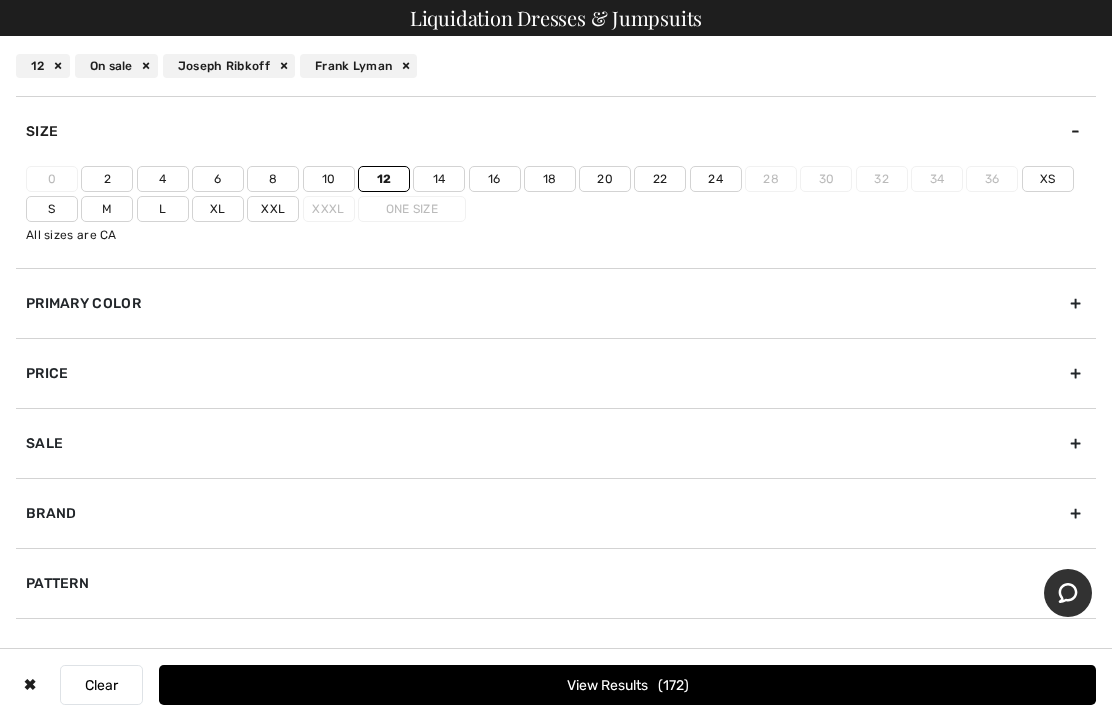 click on "View Results 172" at bounding box center [627, 685] 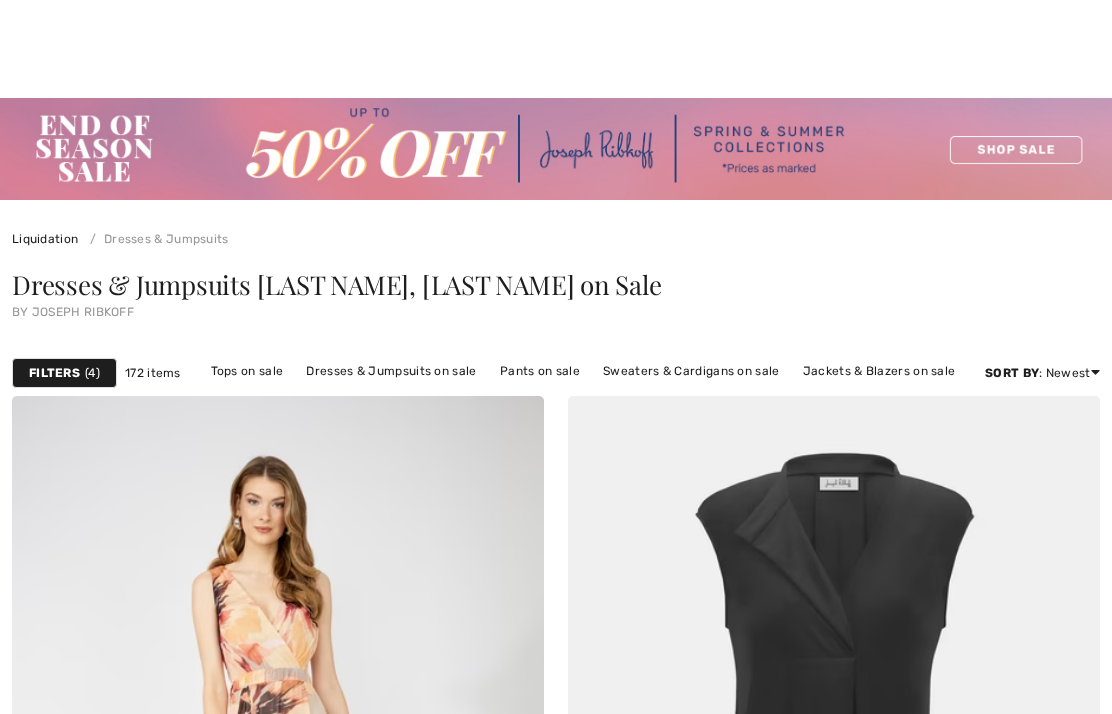 checkbox on "true" 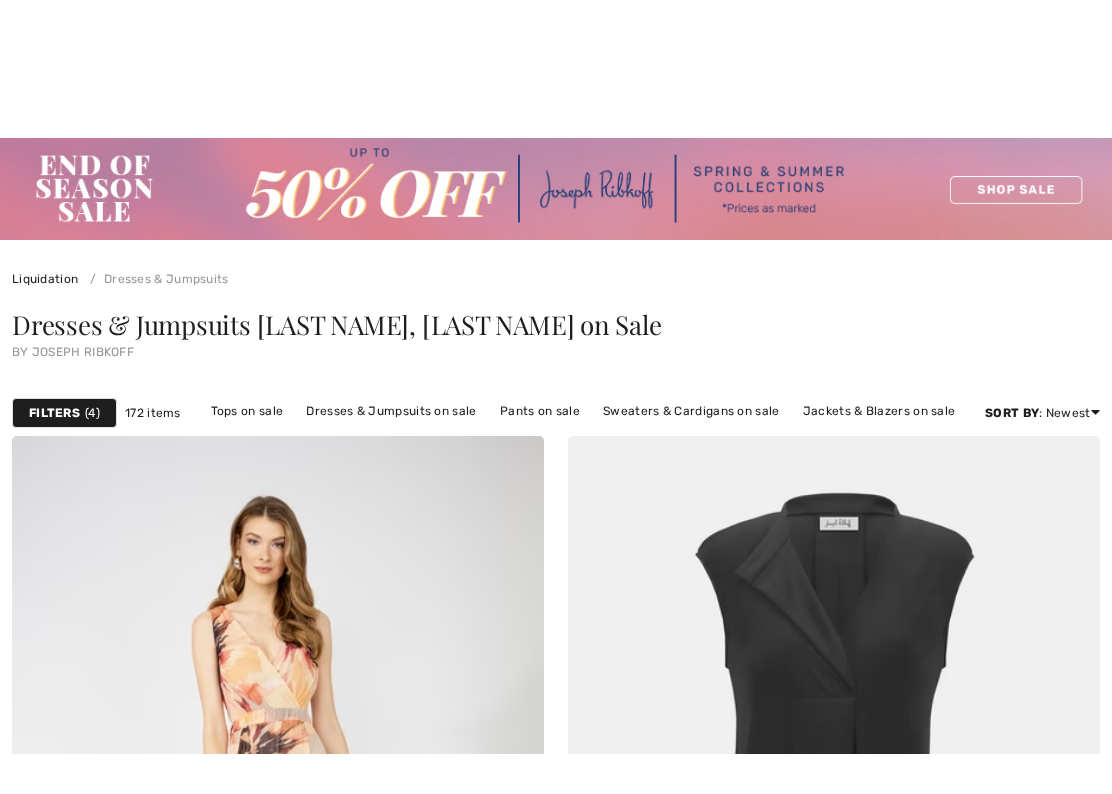 scroll, scrollTop: 544, scrollLeft: 0, axis: vertical 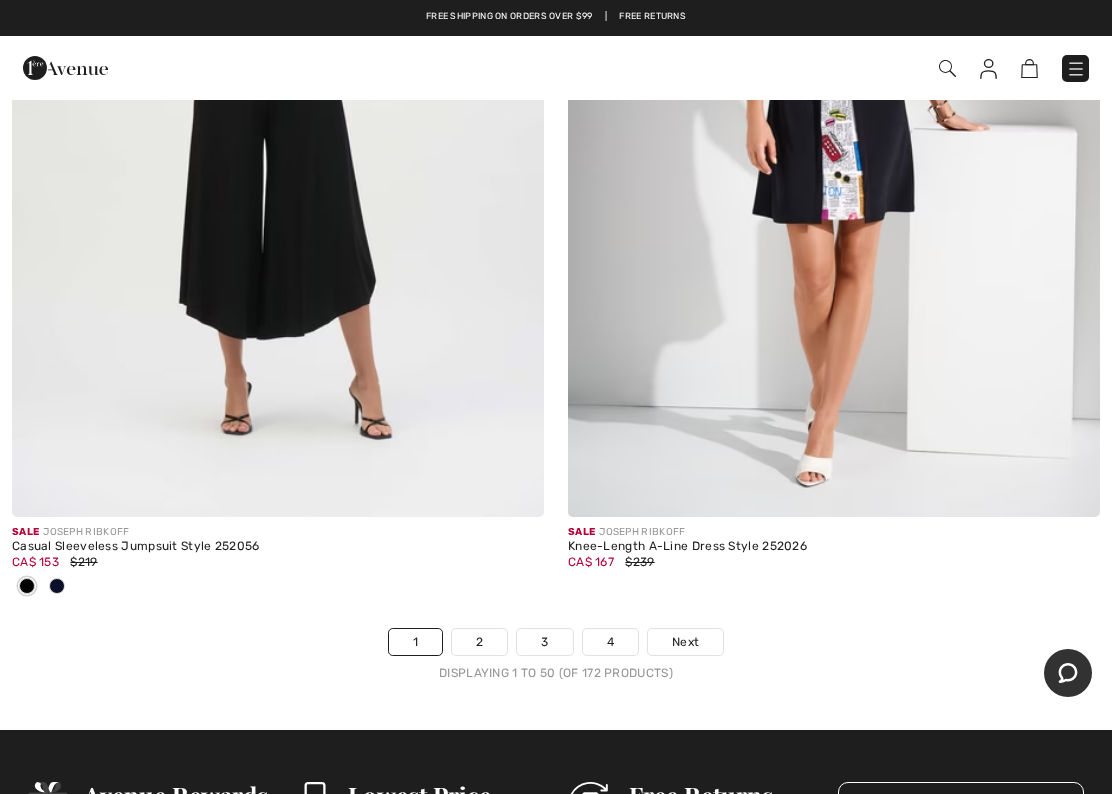 click on "Next" at bounding box center [685, 642] 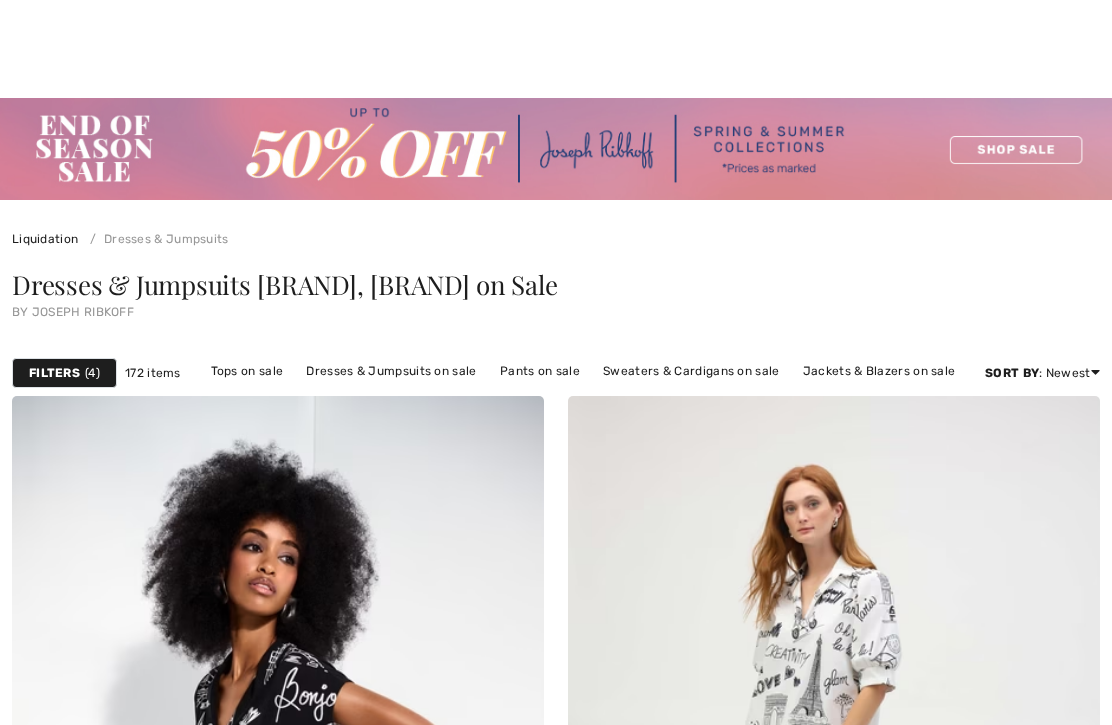 checkbox on "true" 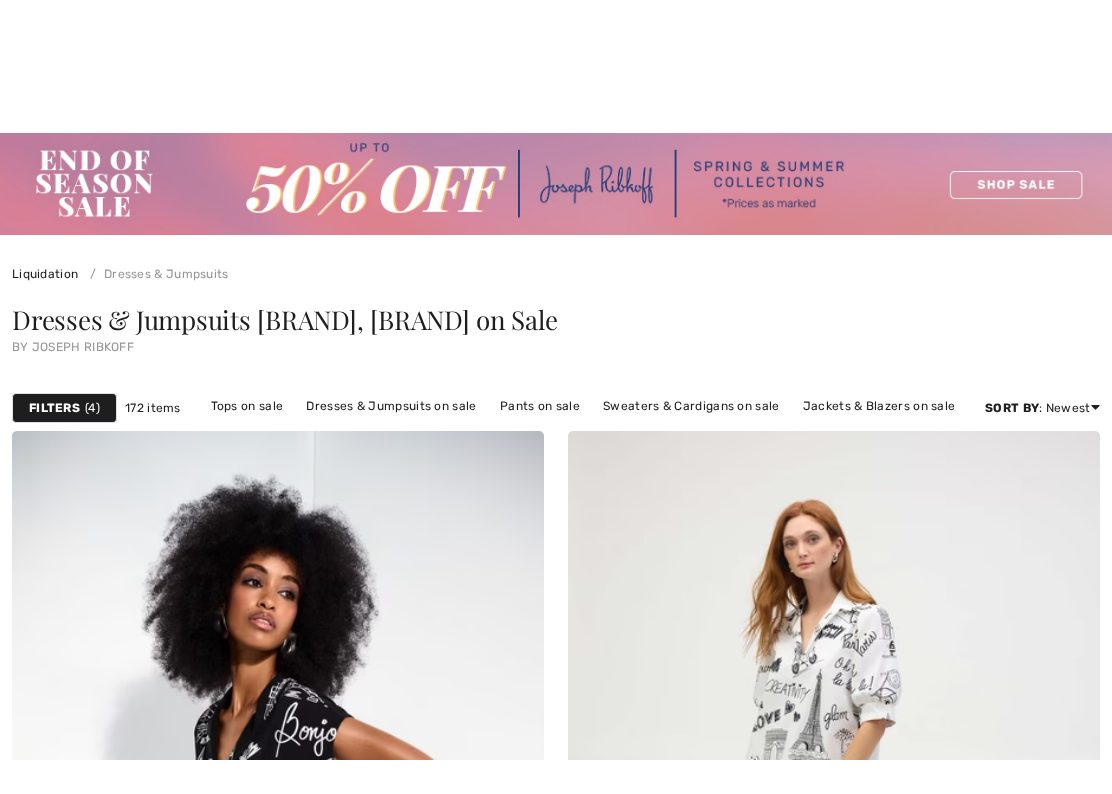 scroll, scrollTop: 714, scrollLeft: 0, axis: vertical 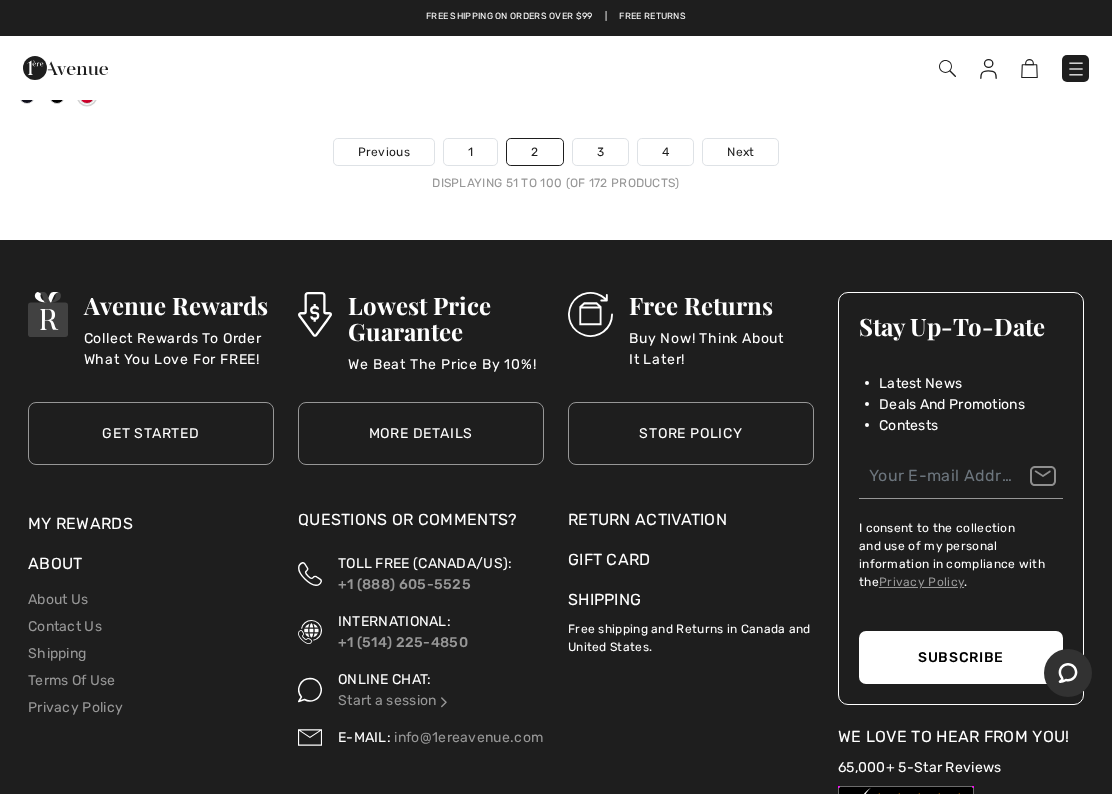 click on "Next" at bounding box center (740, 152) 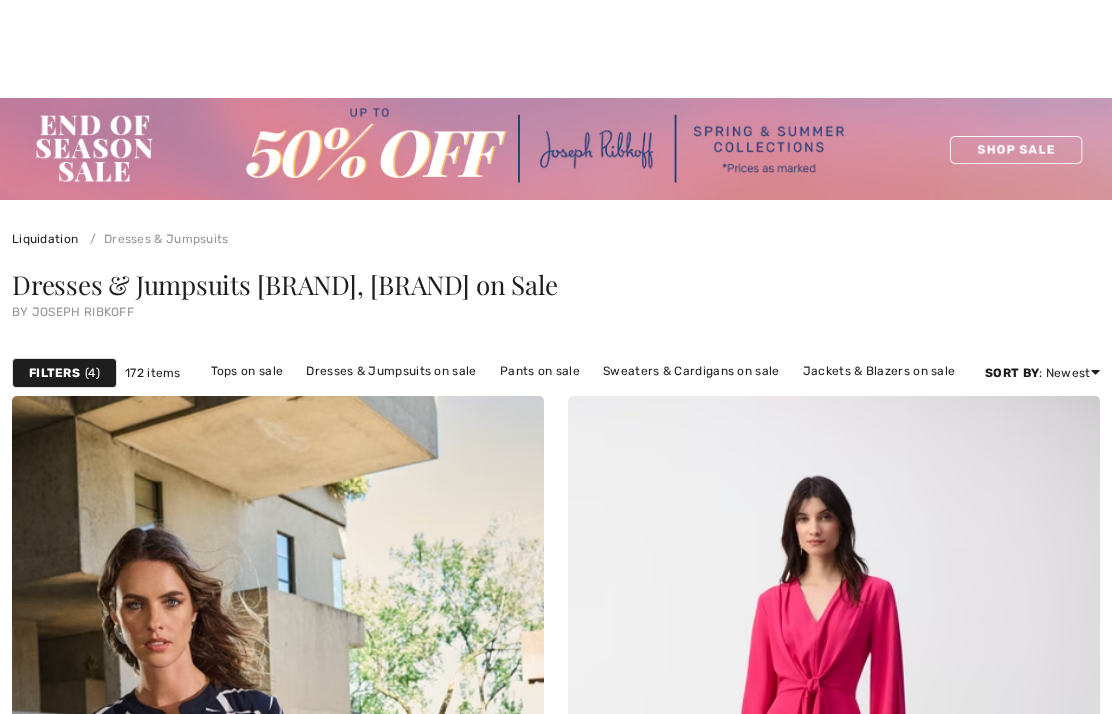 checkbox on "true" 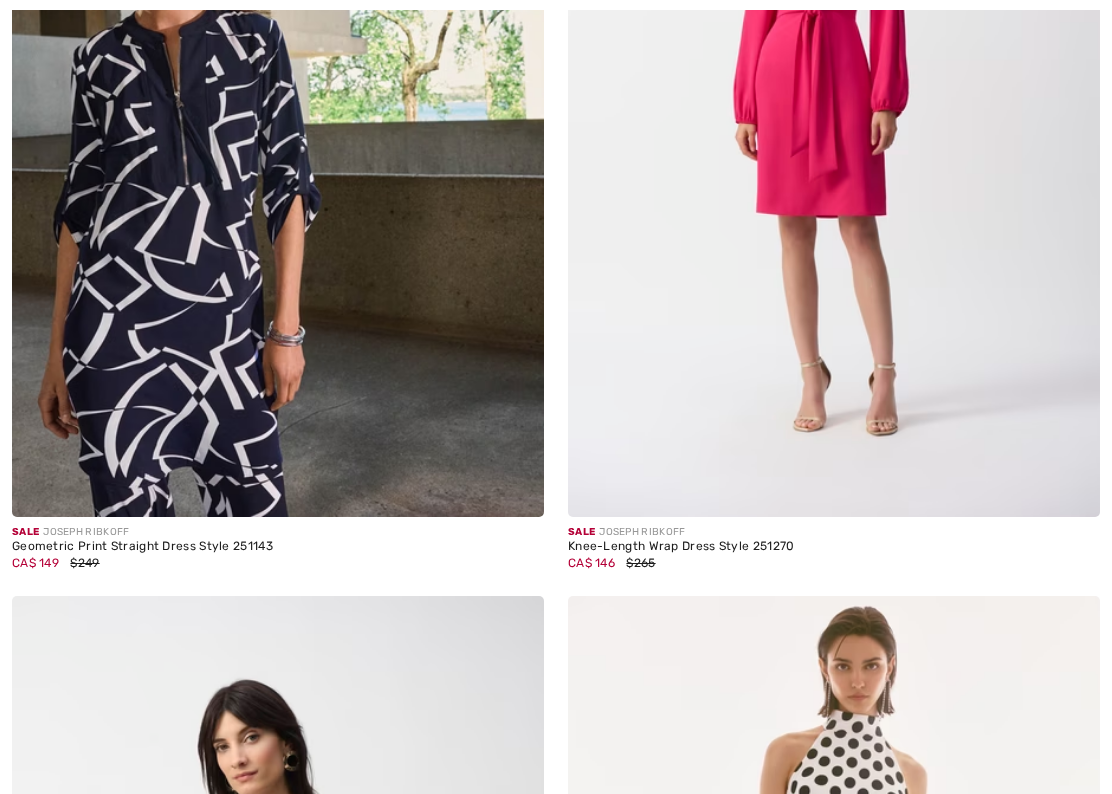scroll, scrollTop: 738, scrollLeft: 0, axis: vertical 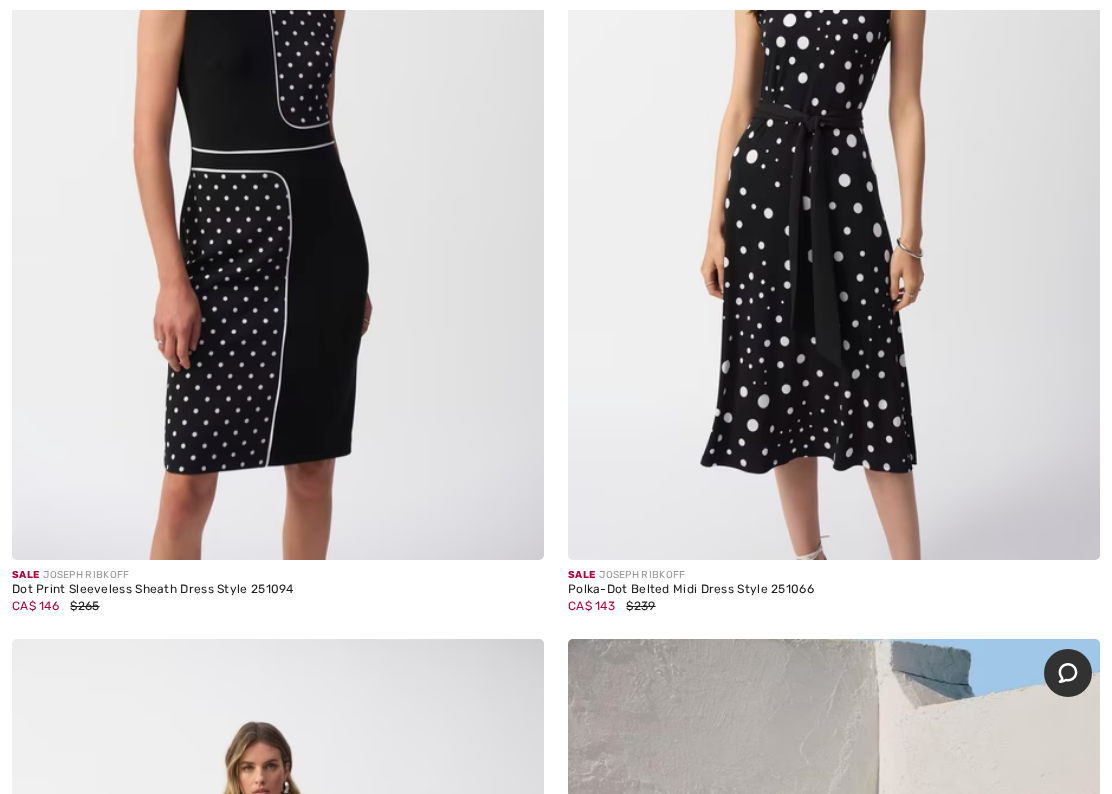 click on "CA$ 146
$265" at bounding box center (278, 606) 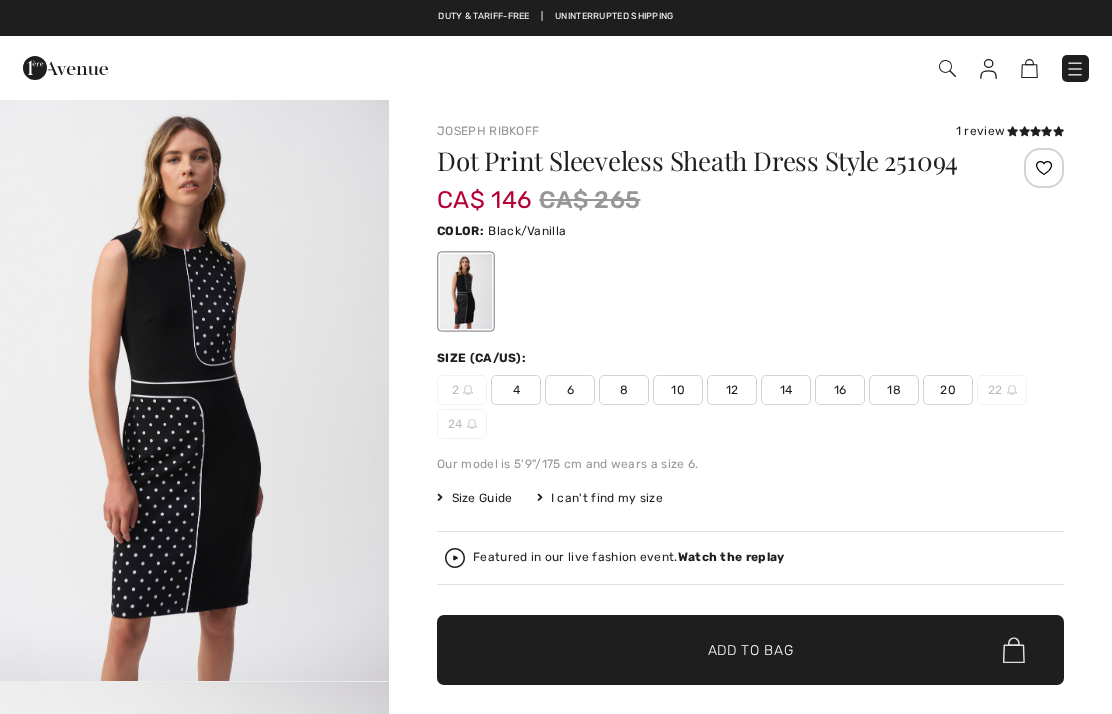 checkbox on "true" 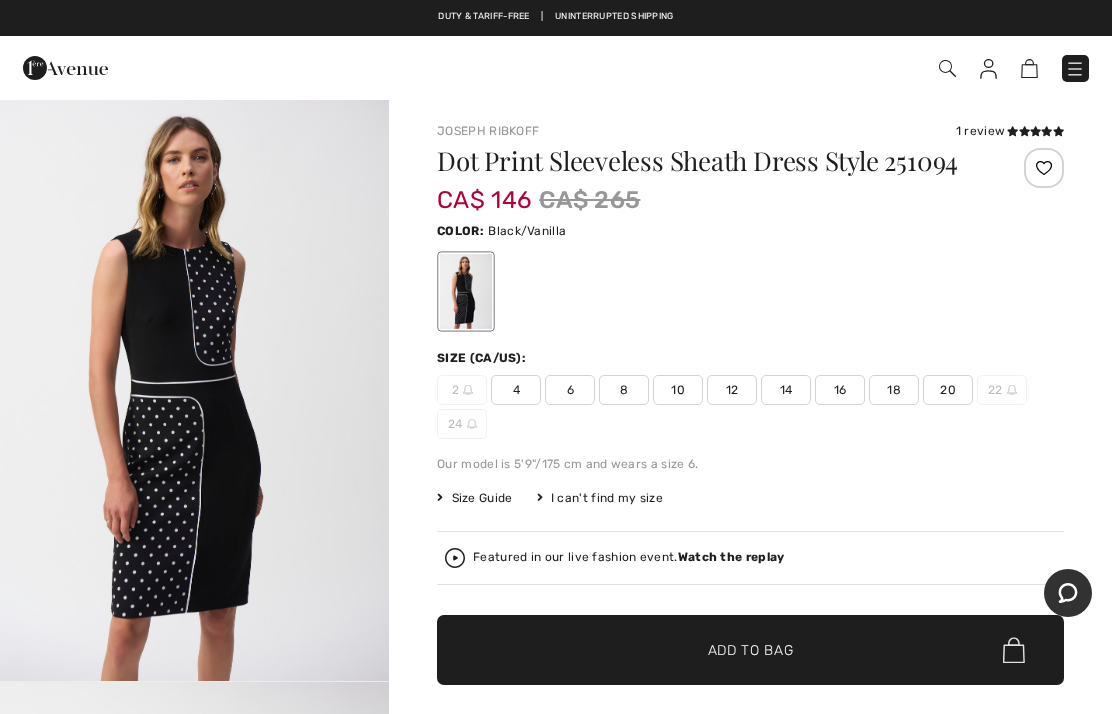 scroll, scrollTop: 0, scrollLeft: 0, axis: both 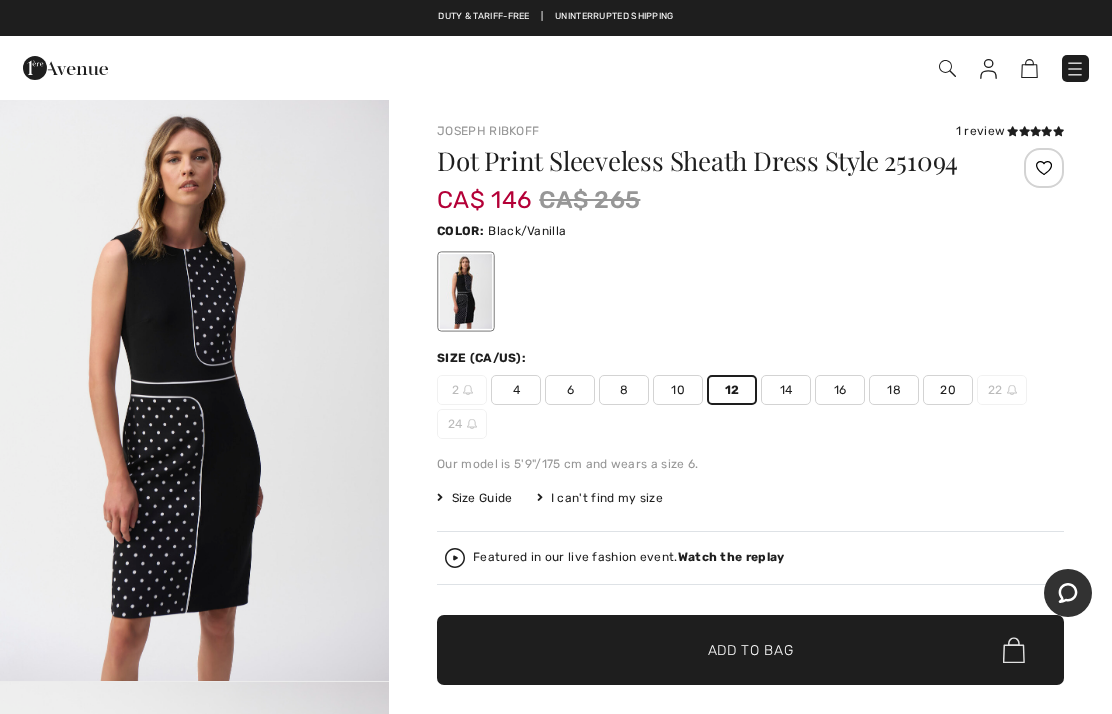 click on "✔ Added to Bag
Add to Bag" at bounding box center [750, 650] 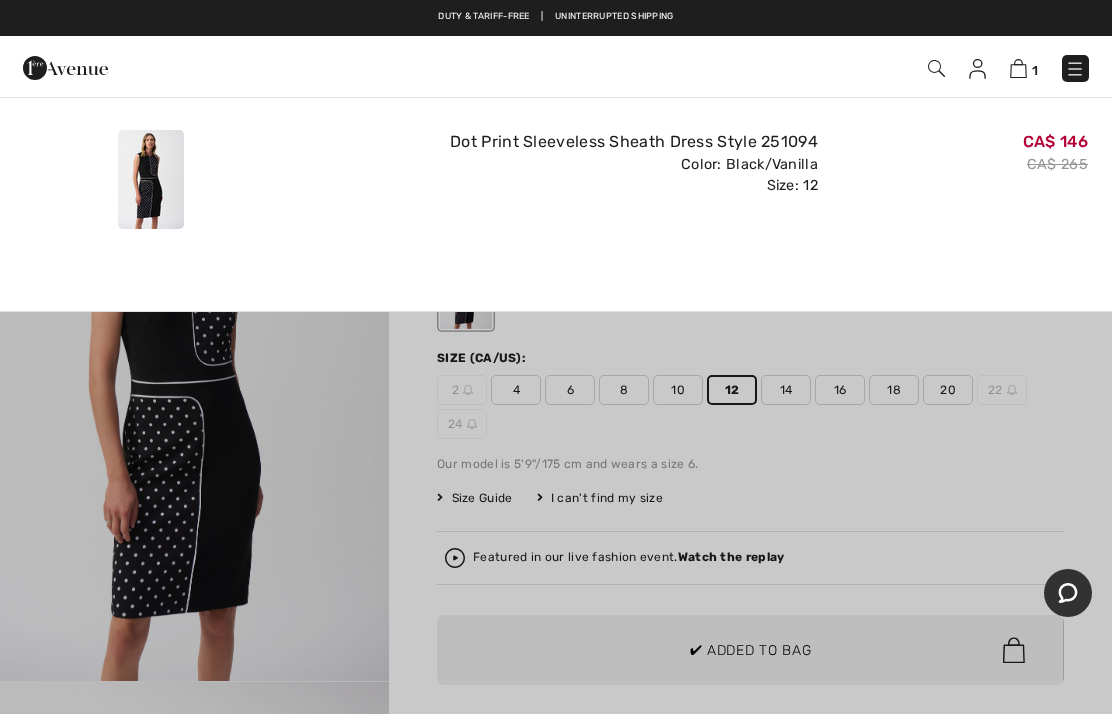 scroll, scrollTop: 0, scrollLeft: 0, axis: both 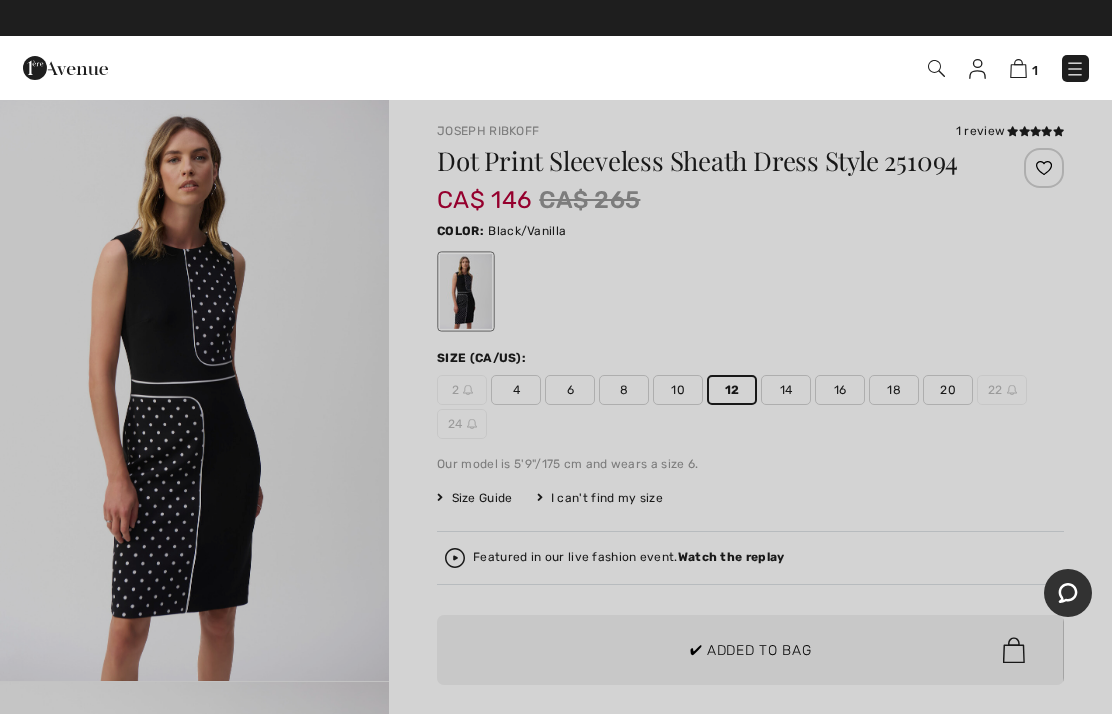 click at bounding box center (556, 357) 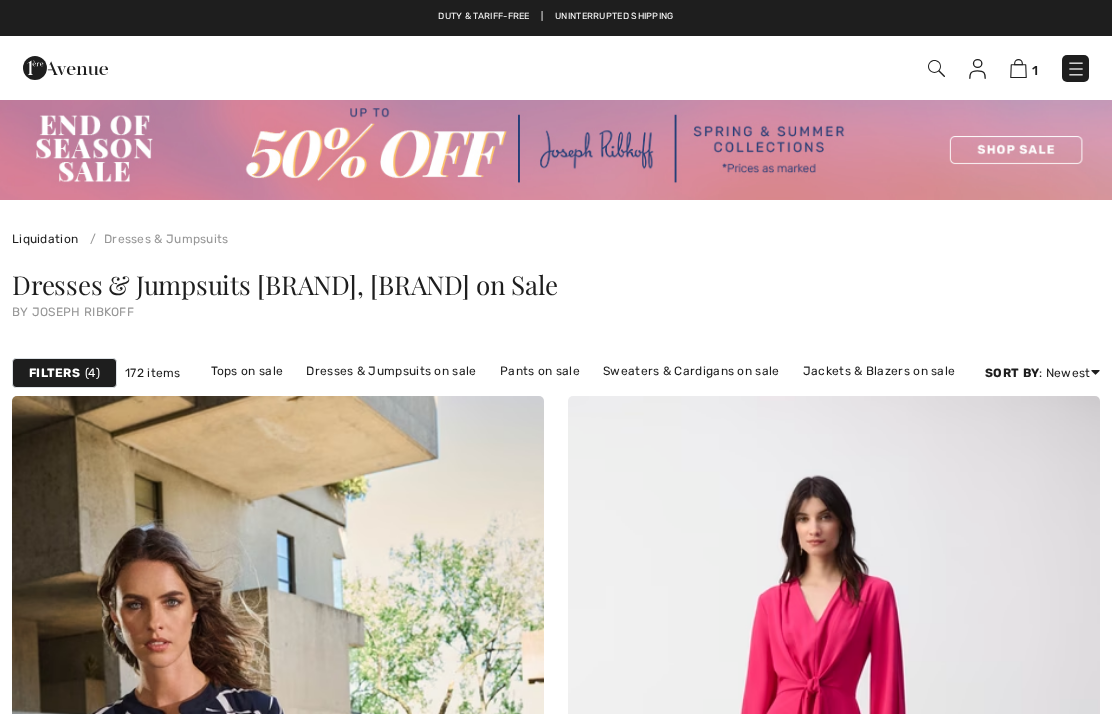 checkbox on "true" 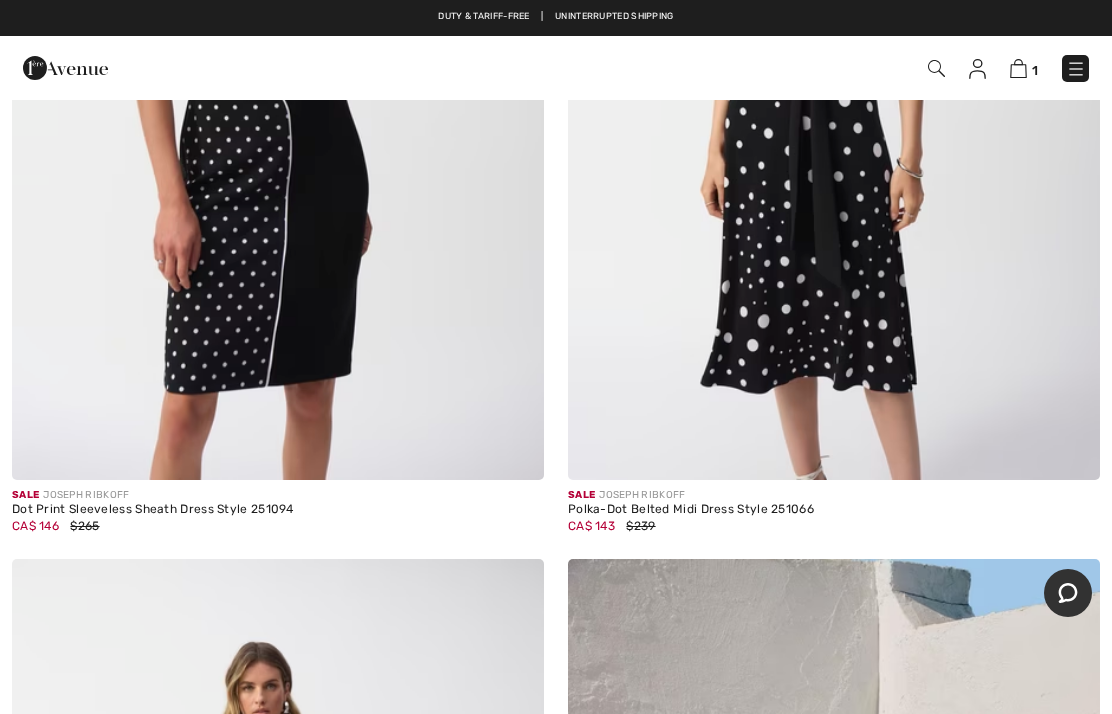 scroll, scrollTop: 0, scrollLeft: 0, axis: both 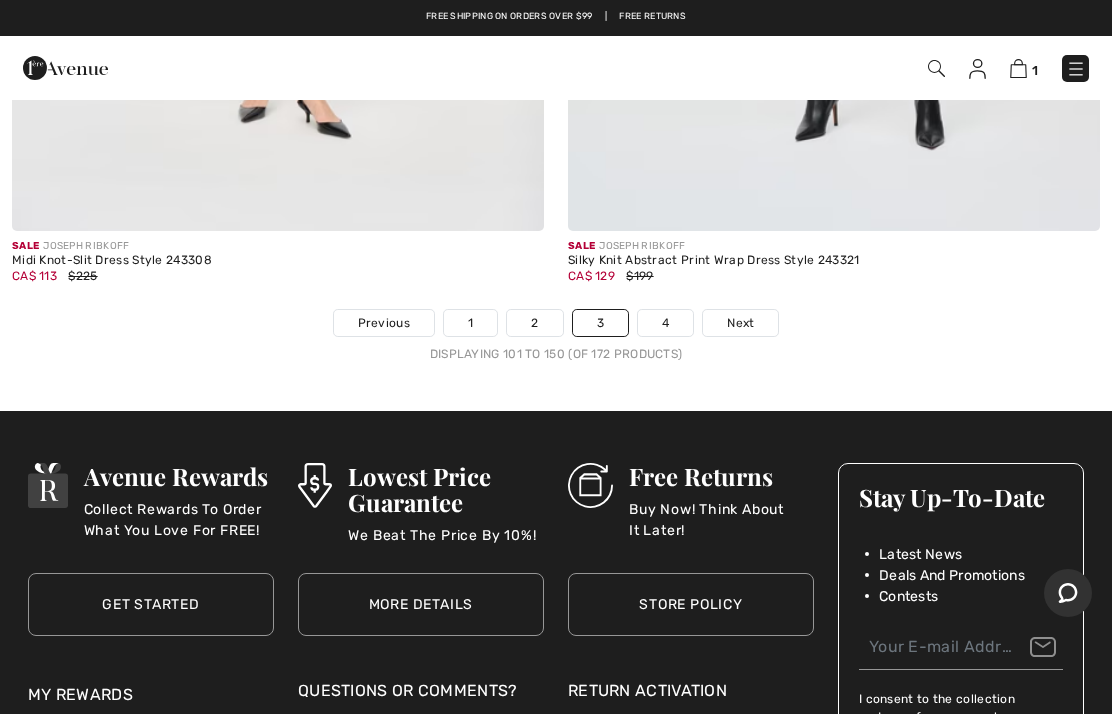 click on "Next" at bounding box center (740, 323) 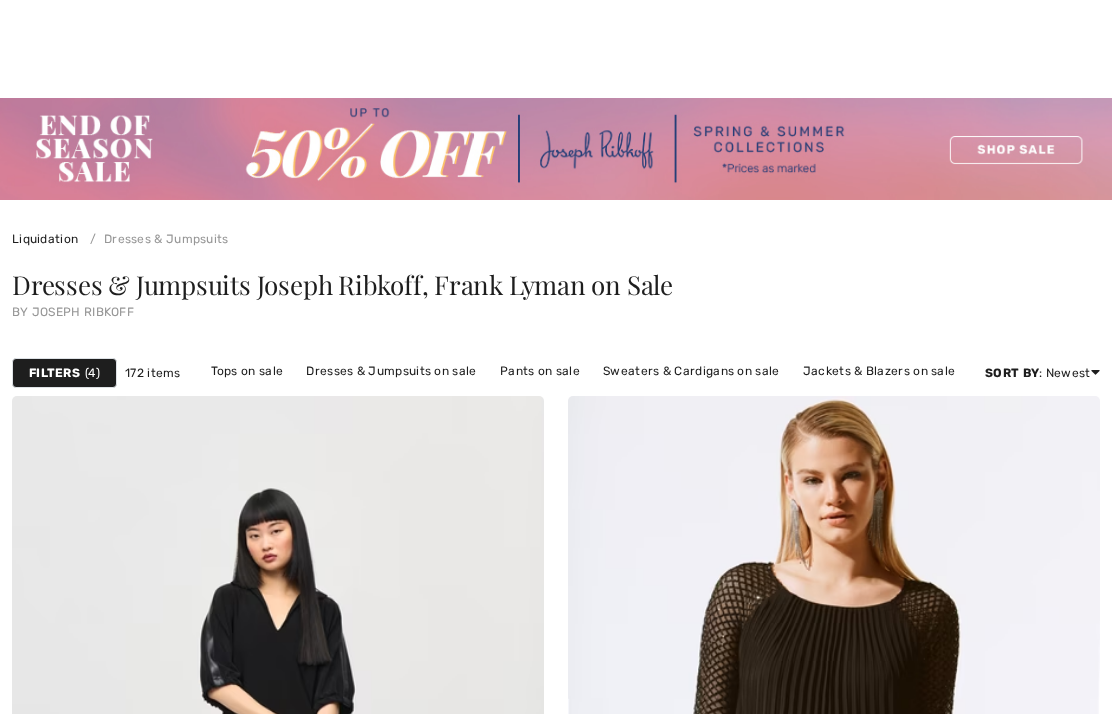 checkbox on "true" 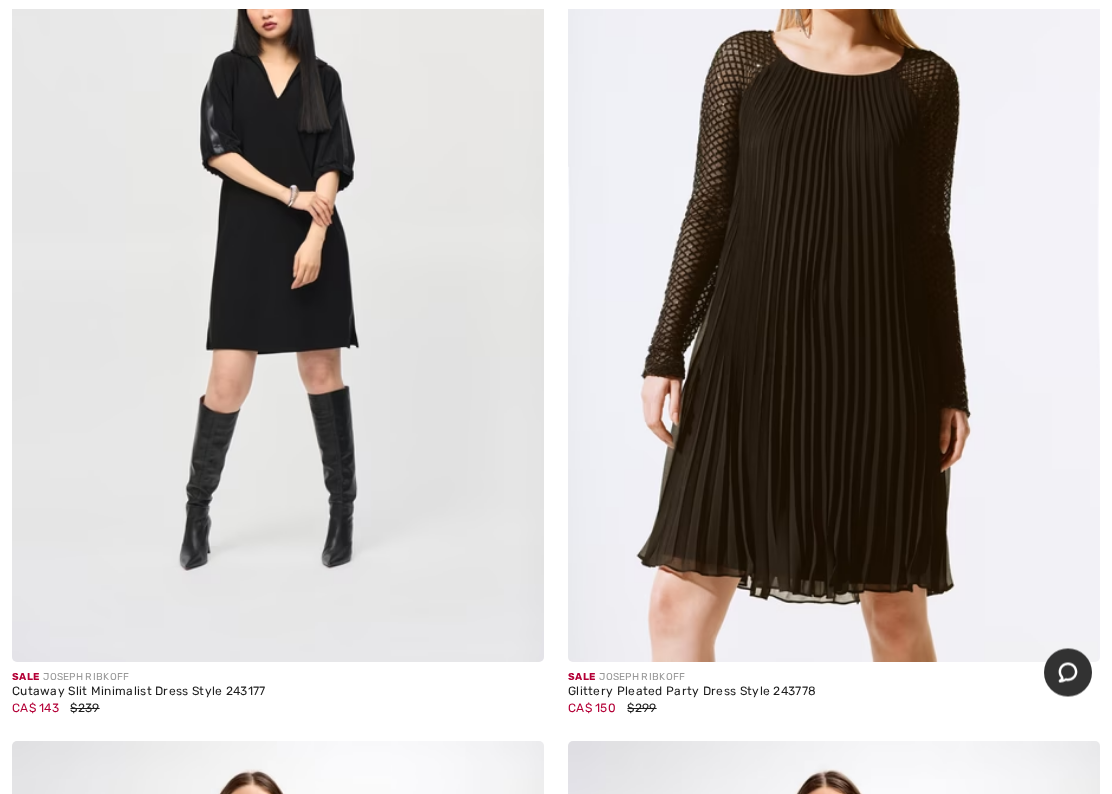 scroll, scrollTop: 0, scrollLeft: 0, axis: both 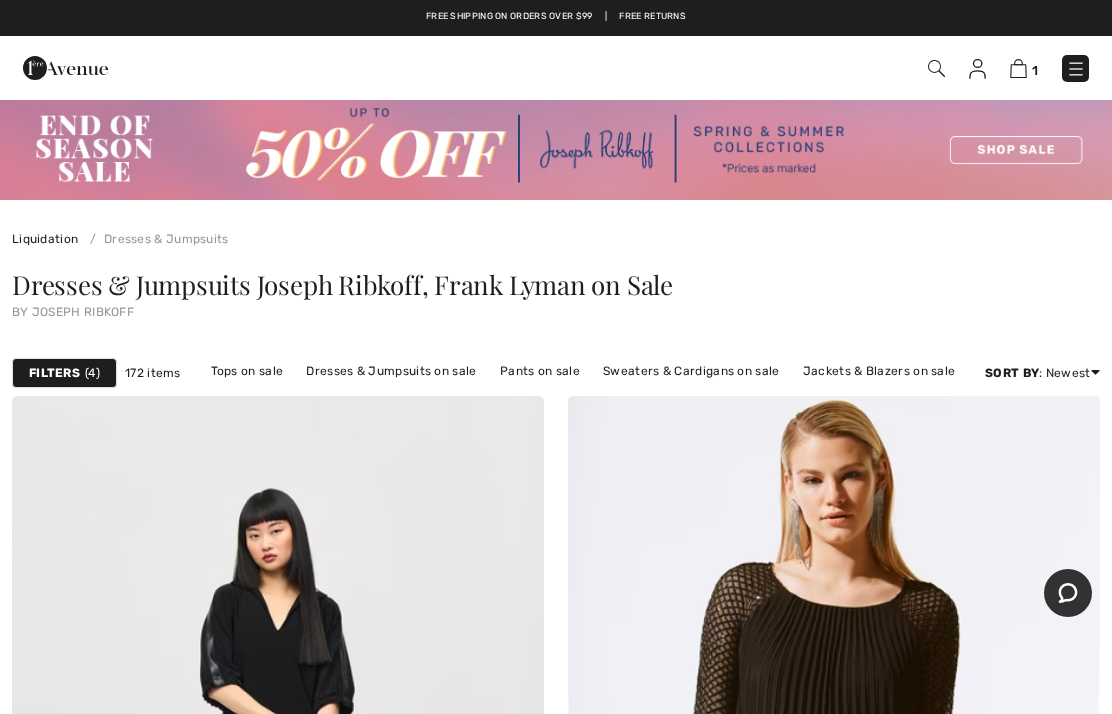 click on "Filters" at bounding box center [54, 373] 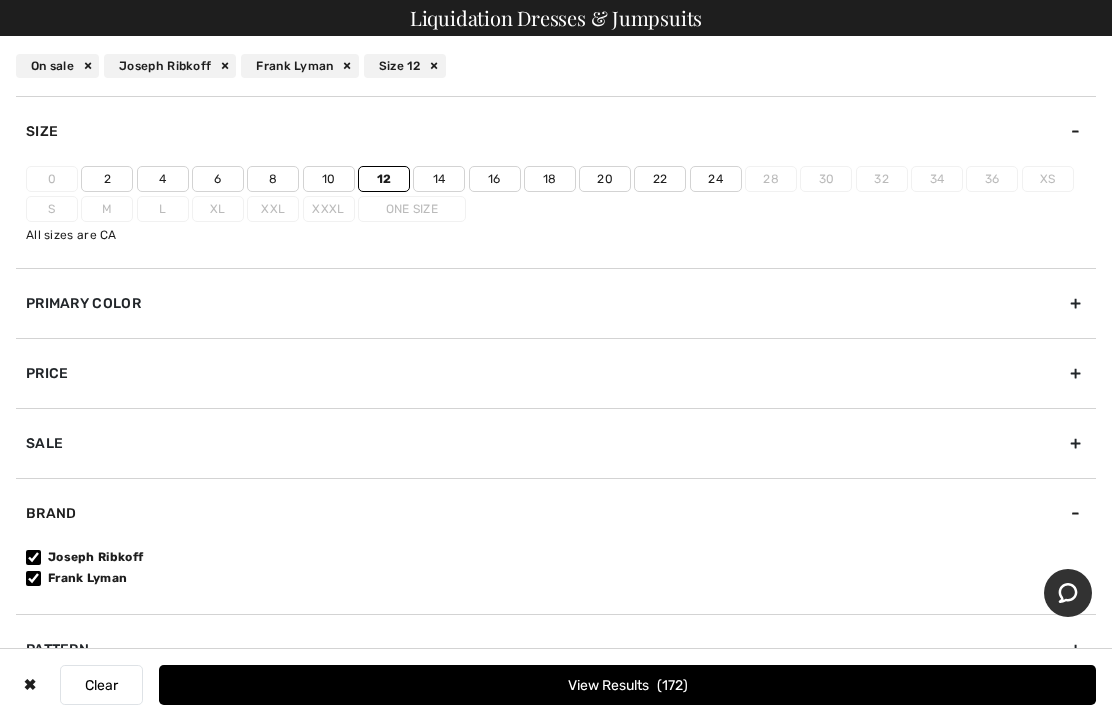 click on "14" at bounding box center (439, 179) 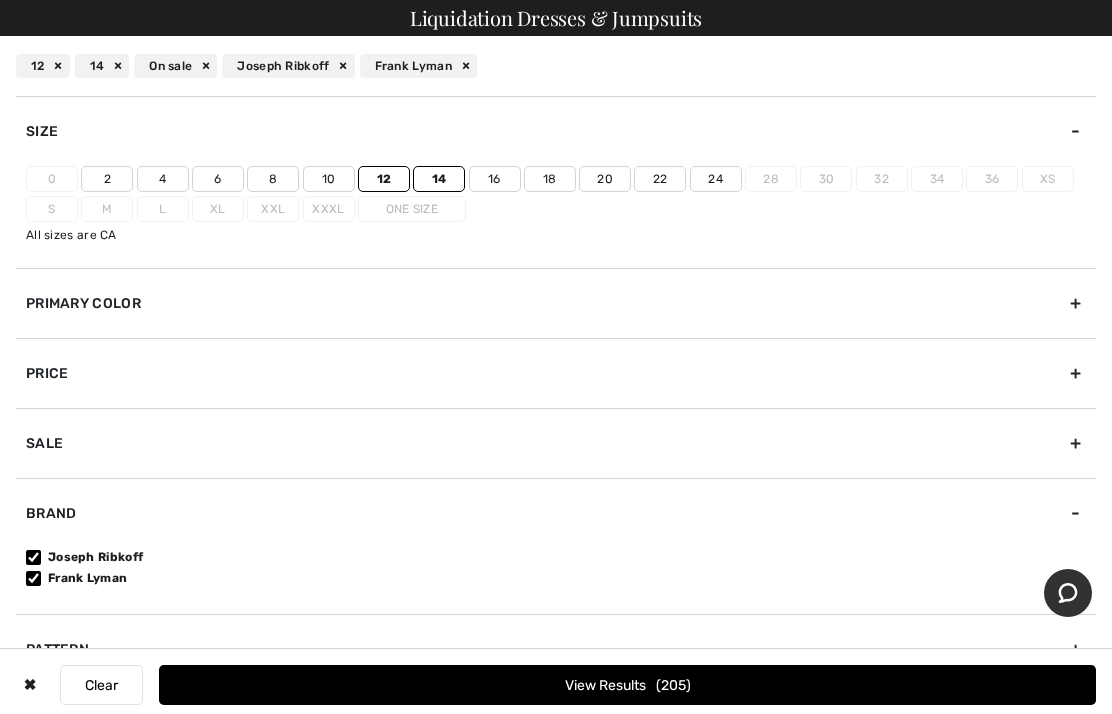click on "View Results 205" at bounding box center [627, 685] 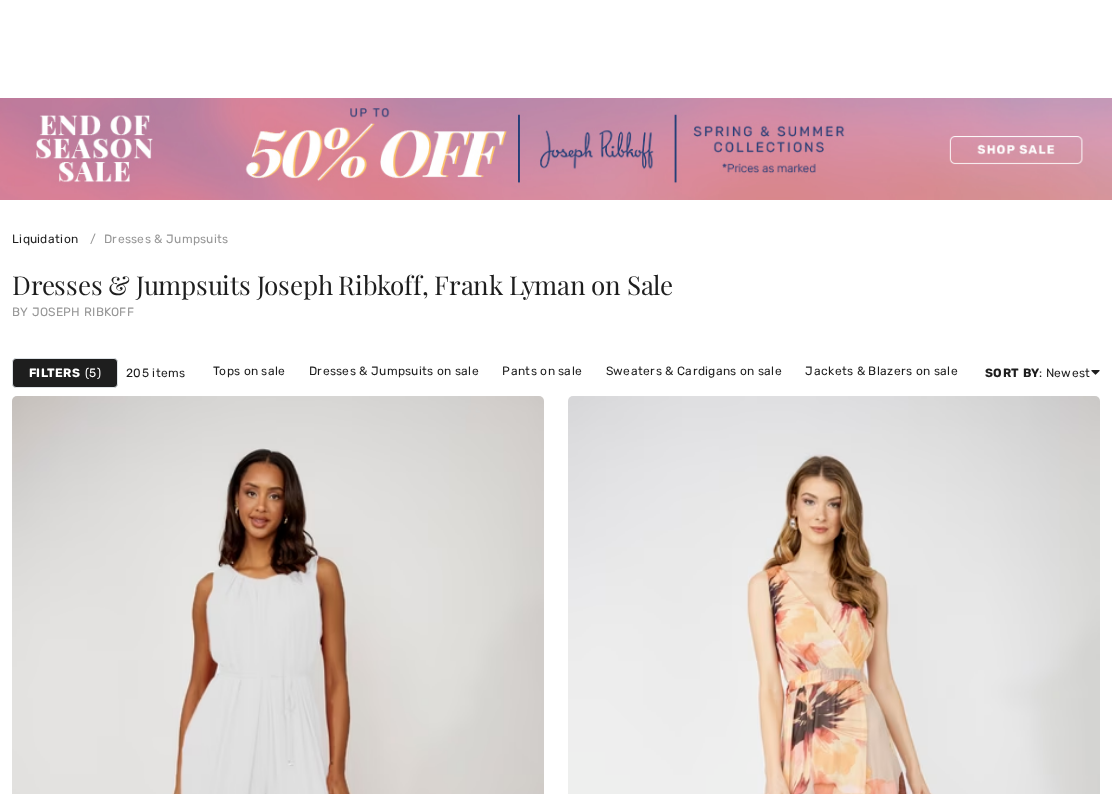 scroll, scrollTop: 1081, scrollLeft: 0, axis: vertical 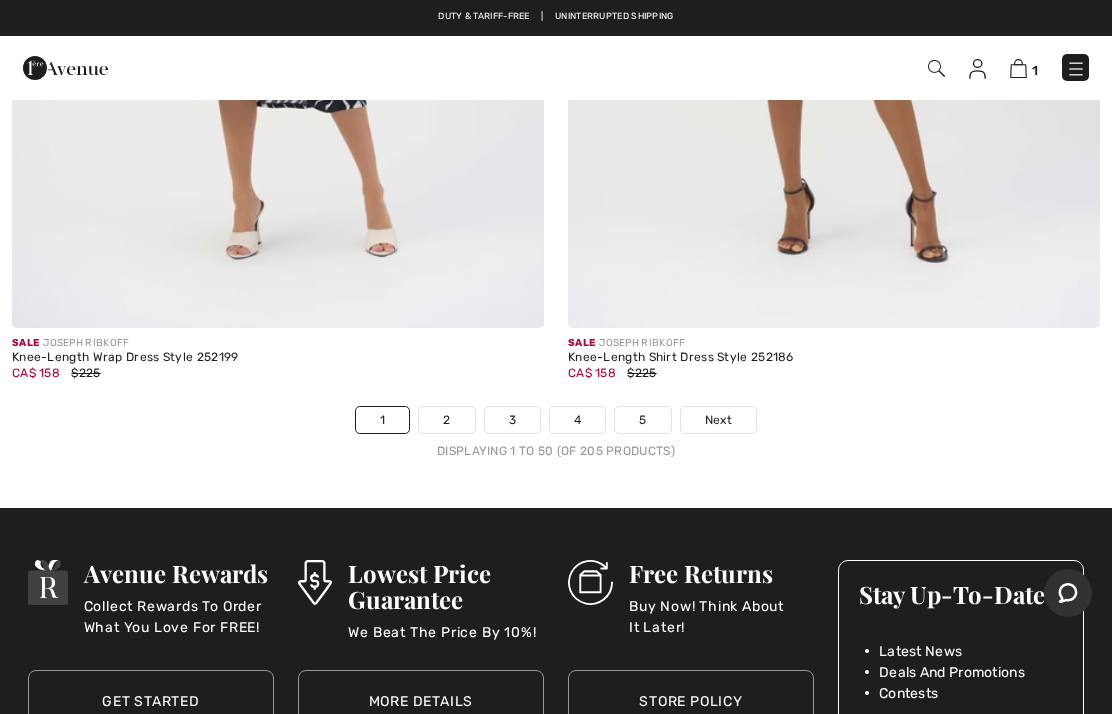 click on "Next" at bounding box center (718, 420) 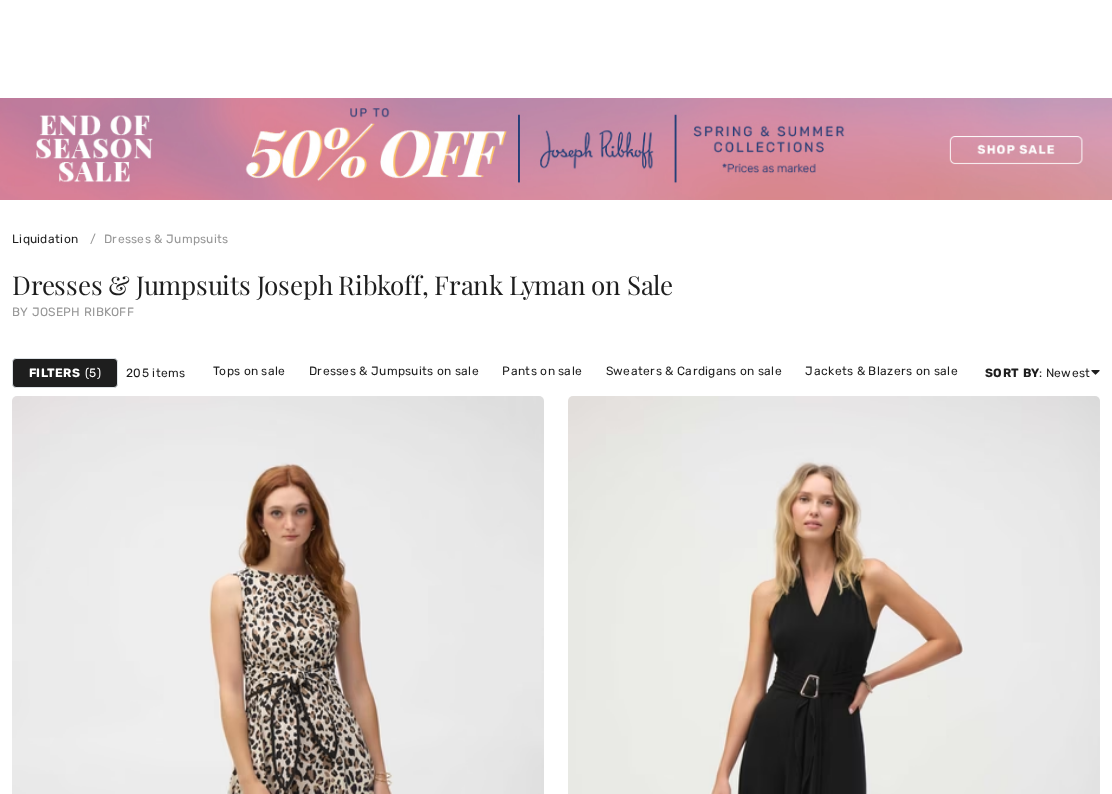 checkbox on "true" 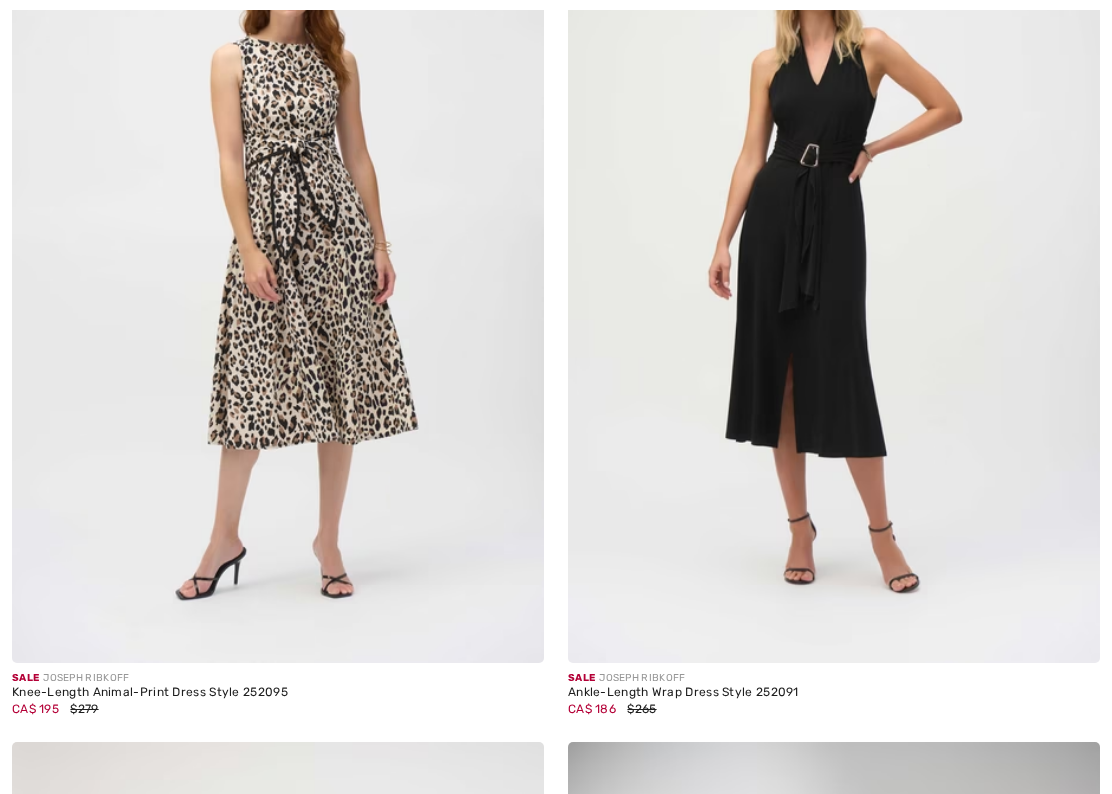 scroll, scrollTop: 0, scrollLeft: 0, axis: both 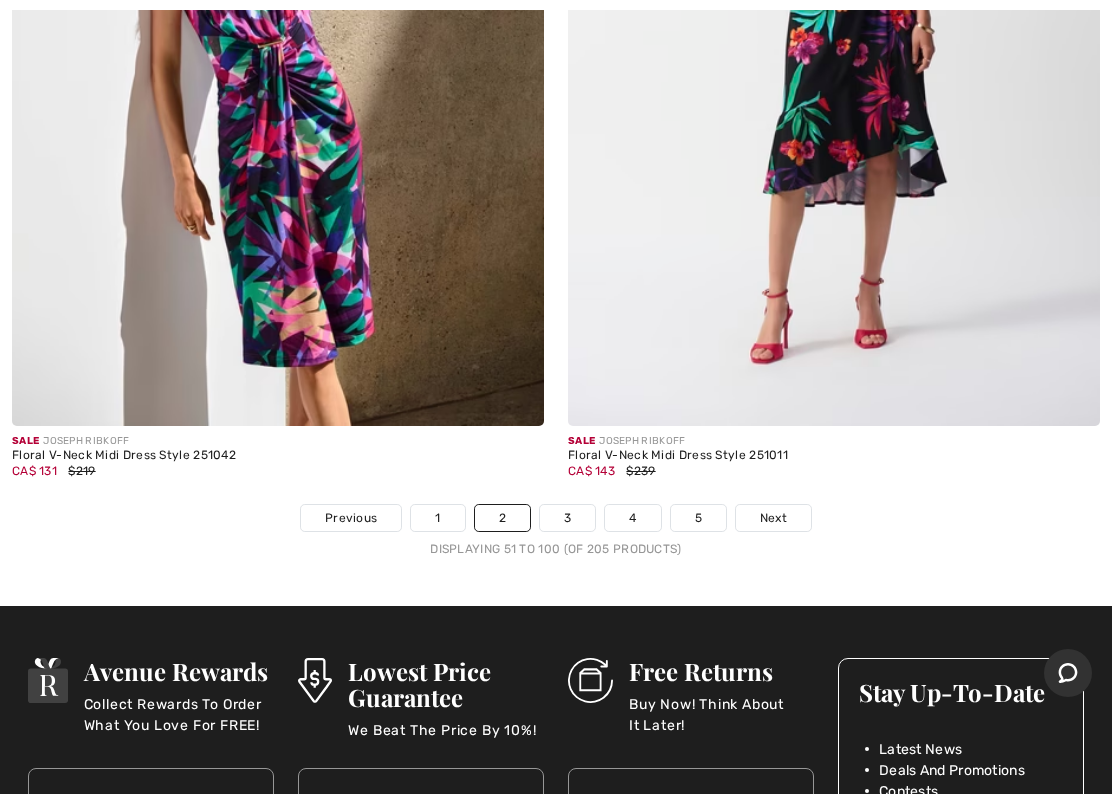 click on "Next" at bounding box center [773, 518] 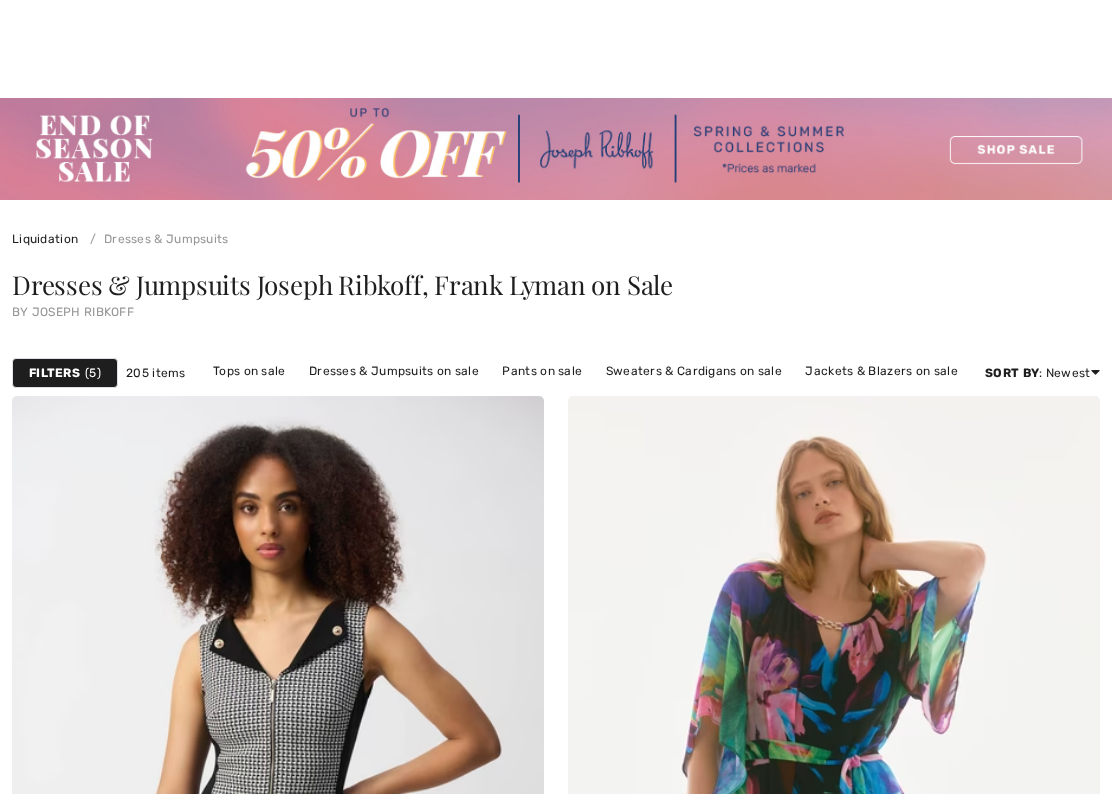 checkbox on "true" 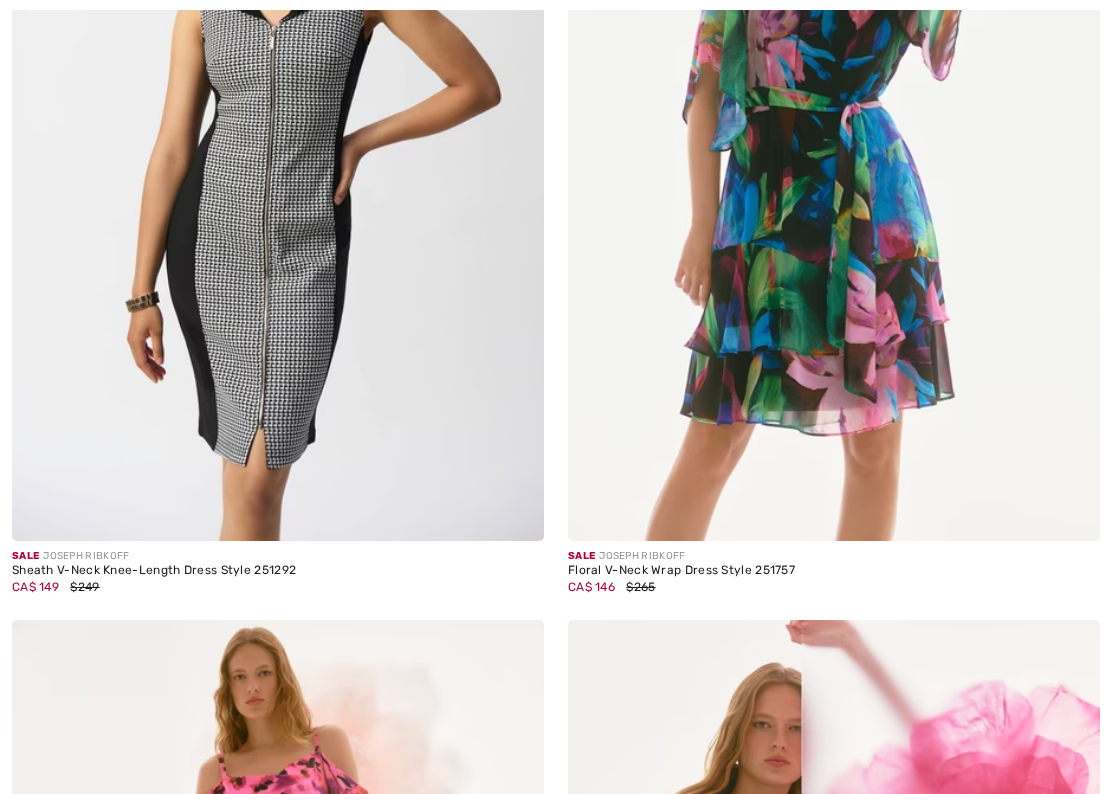 scroll, scrollTop: 0, scrollLeft: 0, axis: both 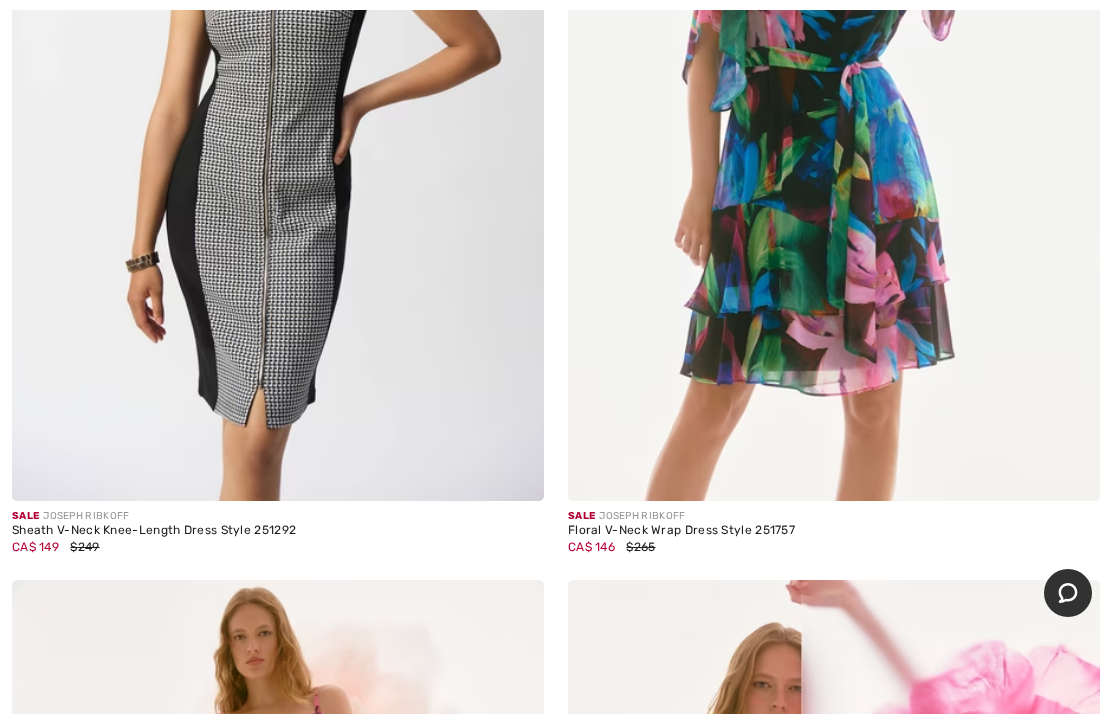 click on "Floral V-Neck Wrap Dress Style 251757" at bounding box center (834, 531) 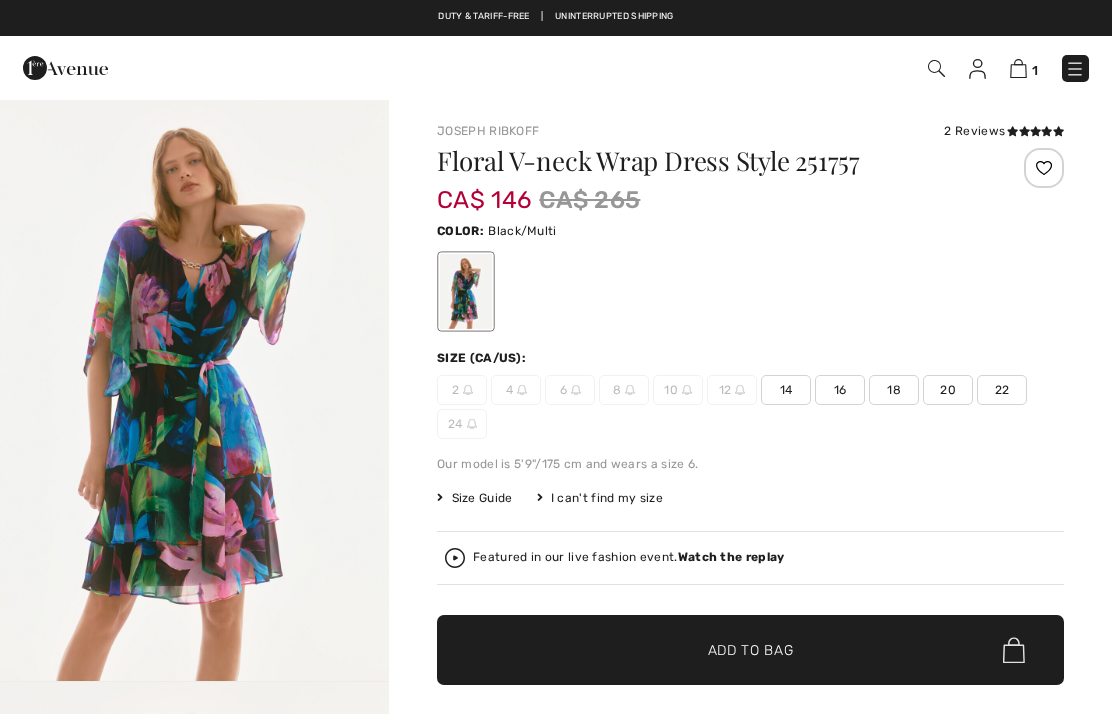 scroll, scrollTop: 0, scrollLeft: 0, axis: both 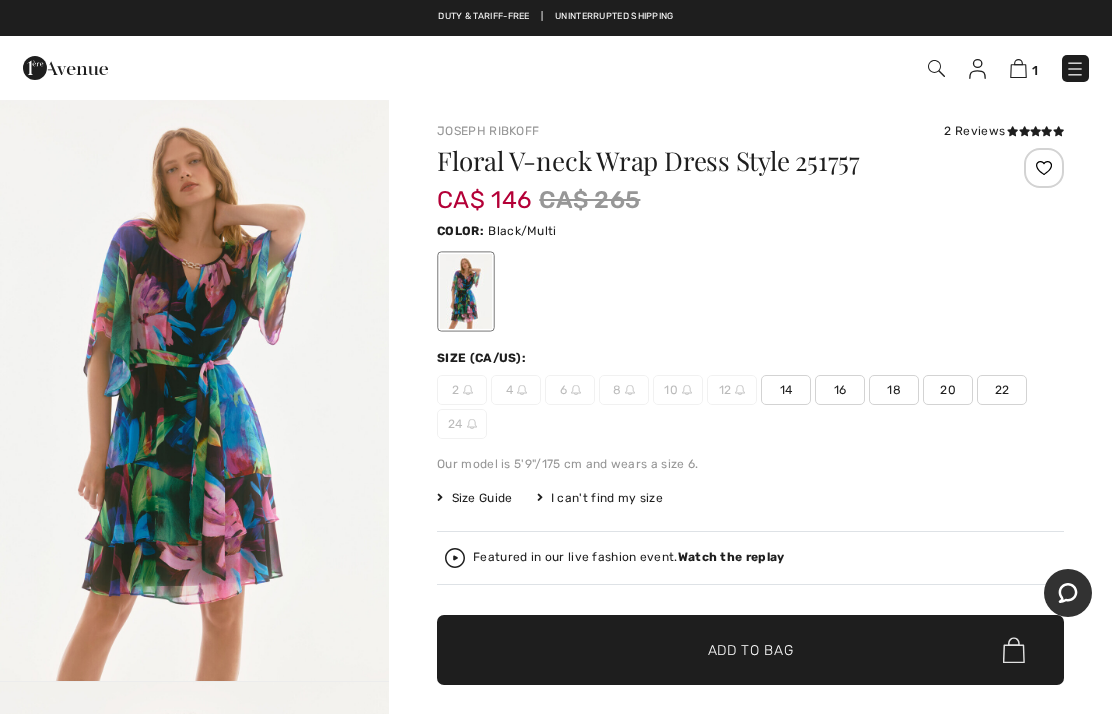click on "14" at bounding box center [786, 390] 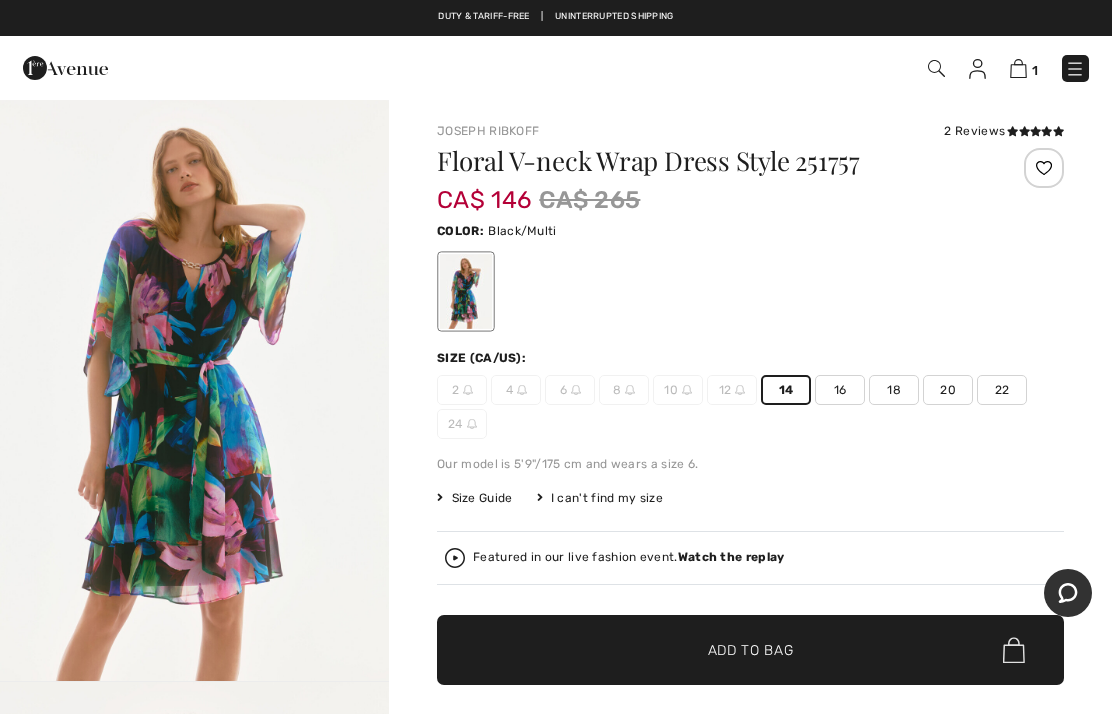 click on "✔ Added to Bag
Add to Bag" at bounding box center (750, 650) 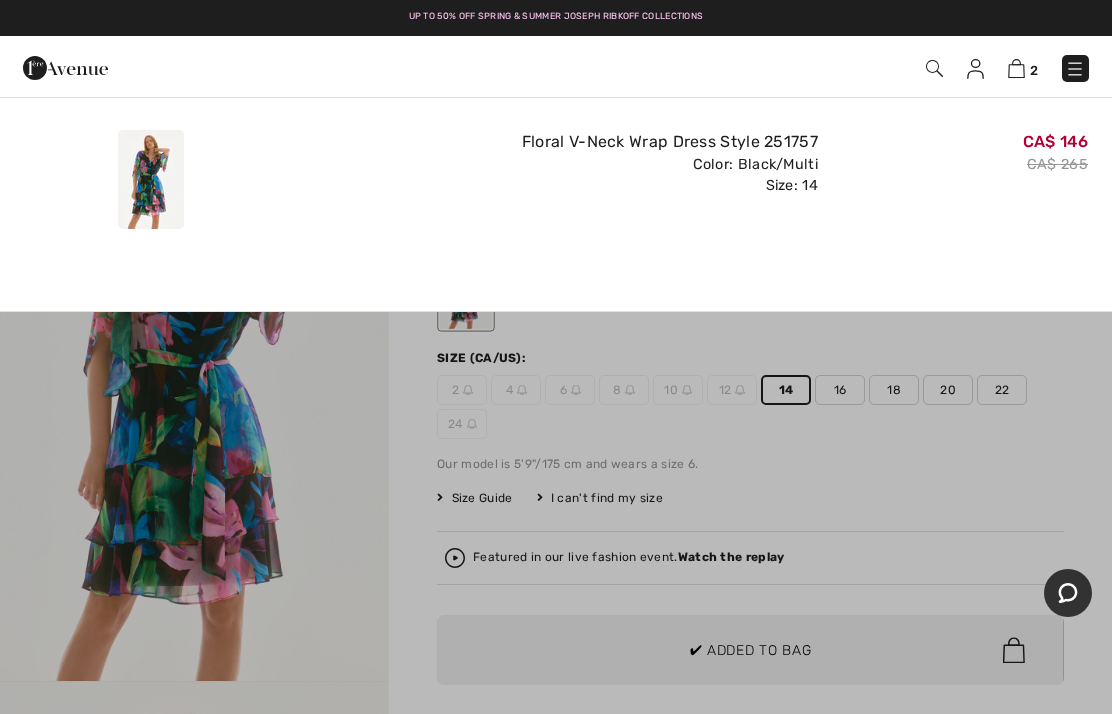 scroll, scrollTop: 0, scrollLeft: 0, axis: both 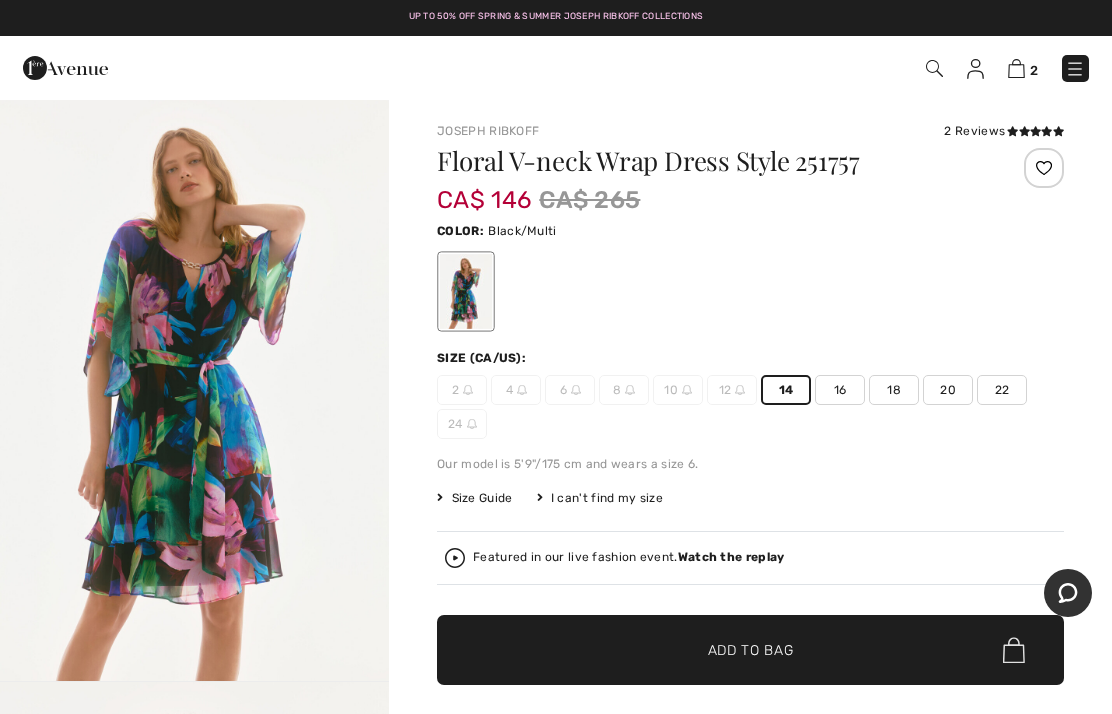 click on "2" at bounding box center (1034, 70) 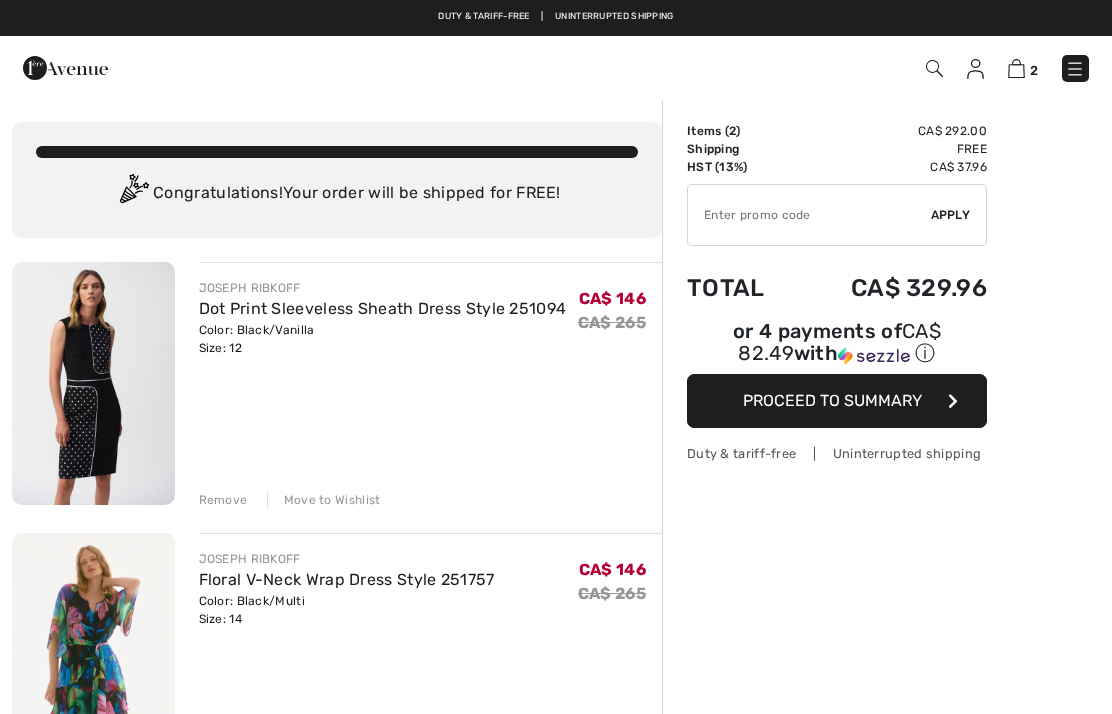 scroll, scrollTop: 0, scrollLeft: 0, axis: both 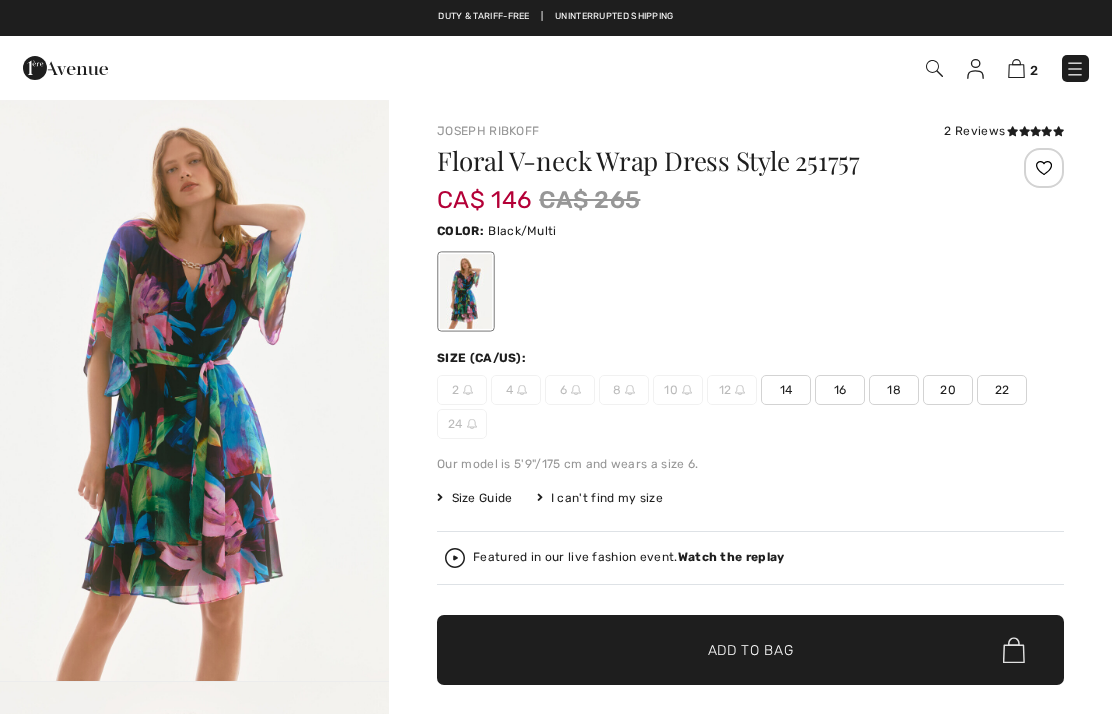 checkbox on "true" 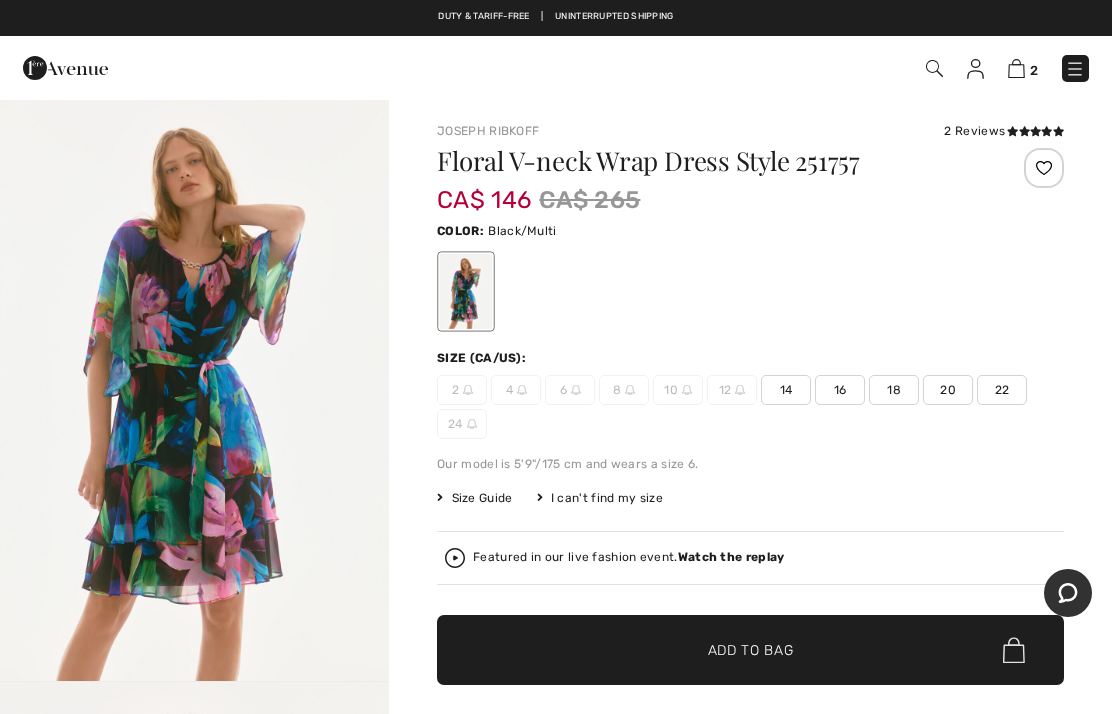 scroll, scrollTop: 0, scrollLeft: 0, axis: both 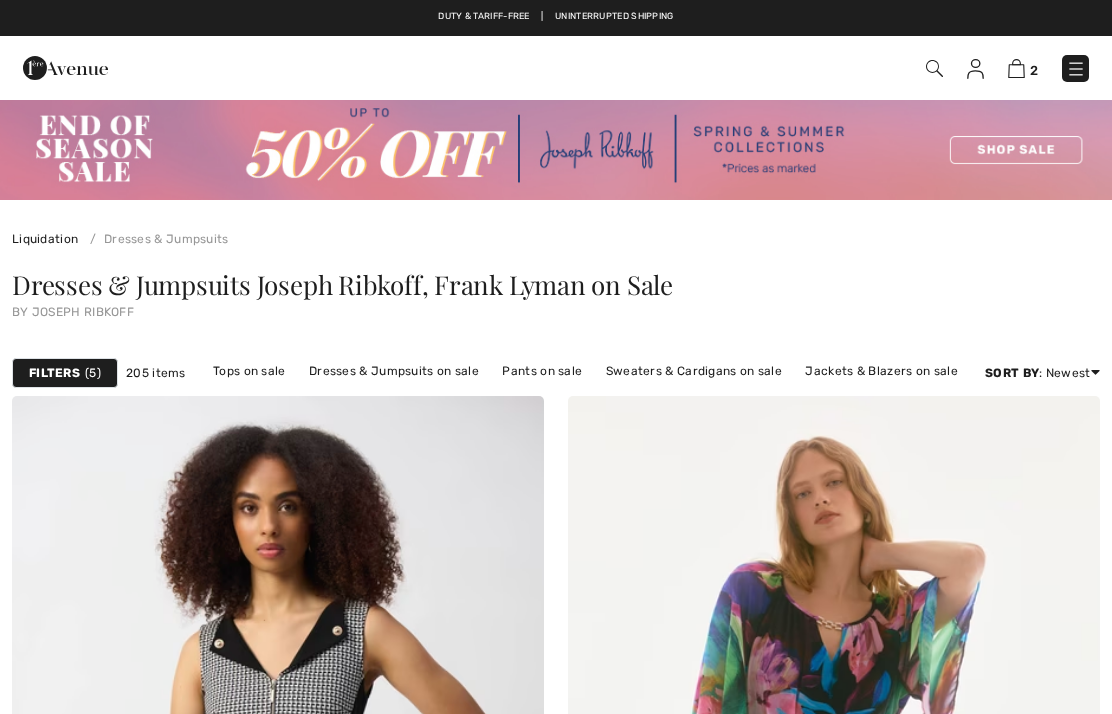 checkbox on "true" 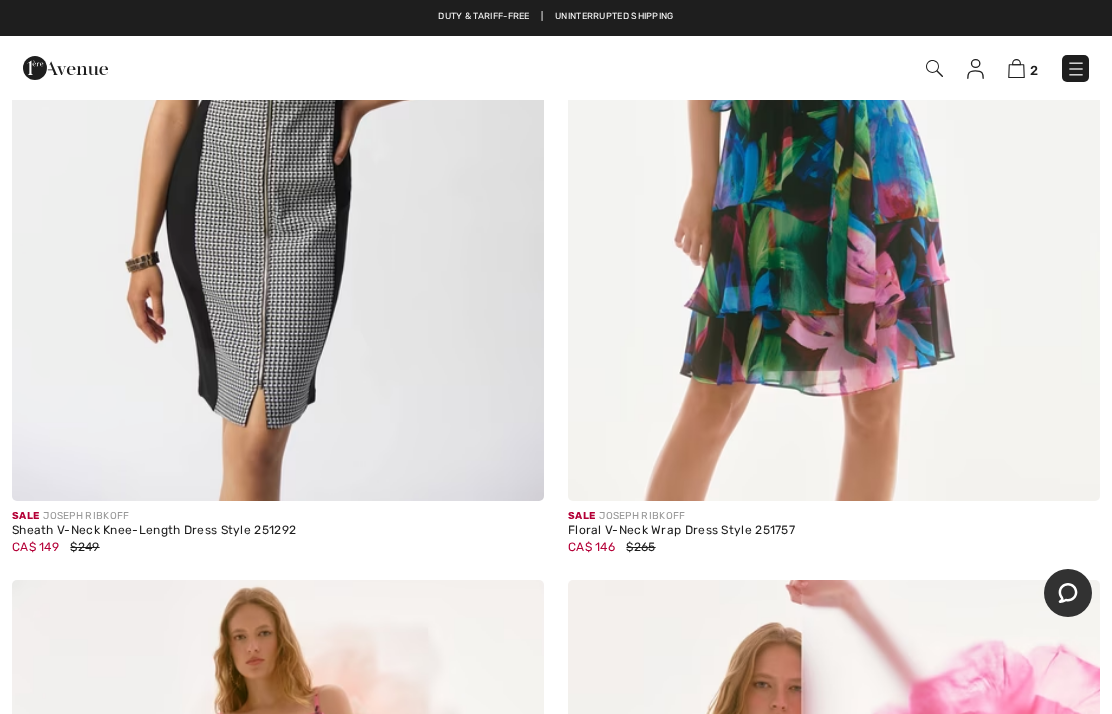 scroll, scrollTop: 693, scrollLeft: 0, axis: vertical 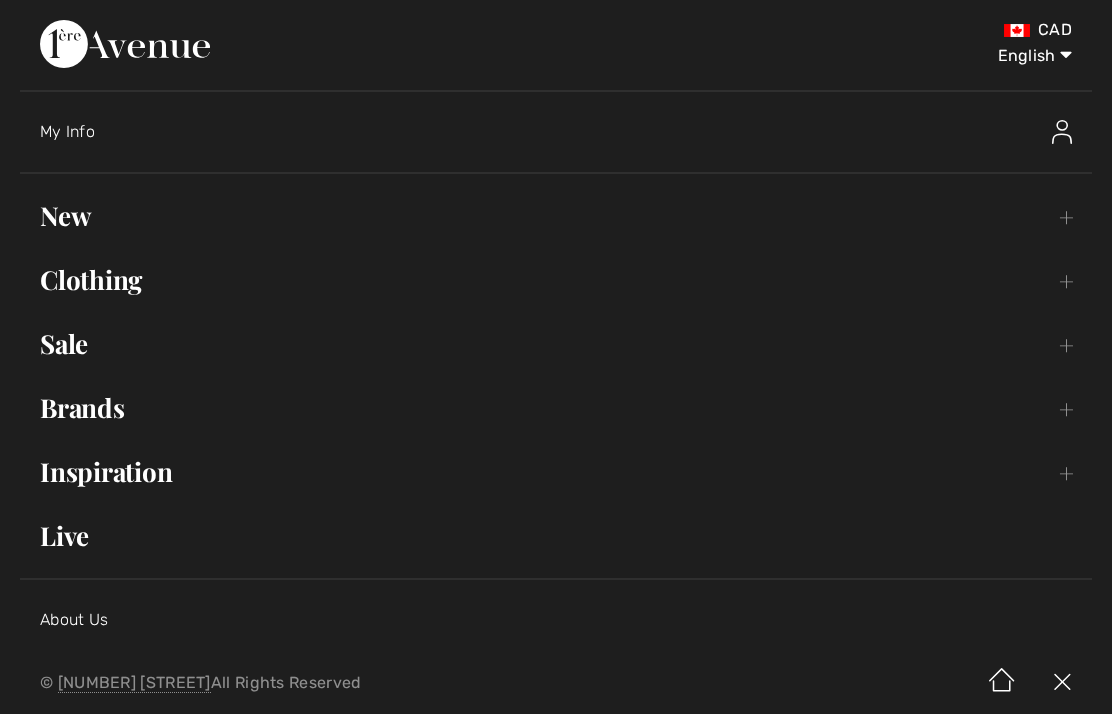 click on "Sale Toggle submenu" at bounding box center (556, 344) 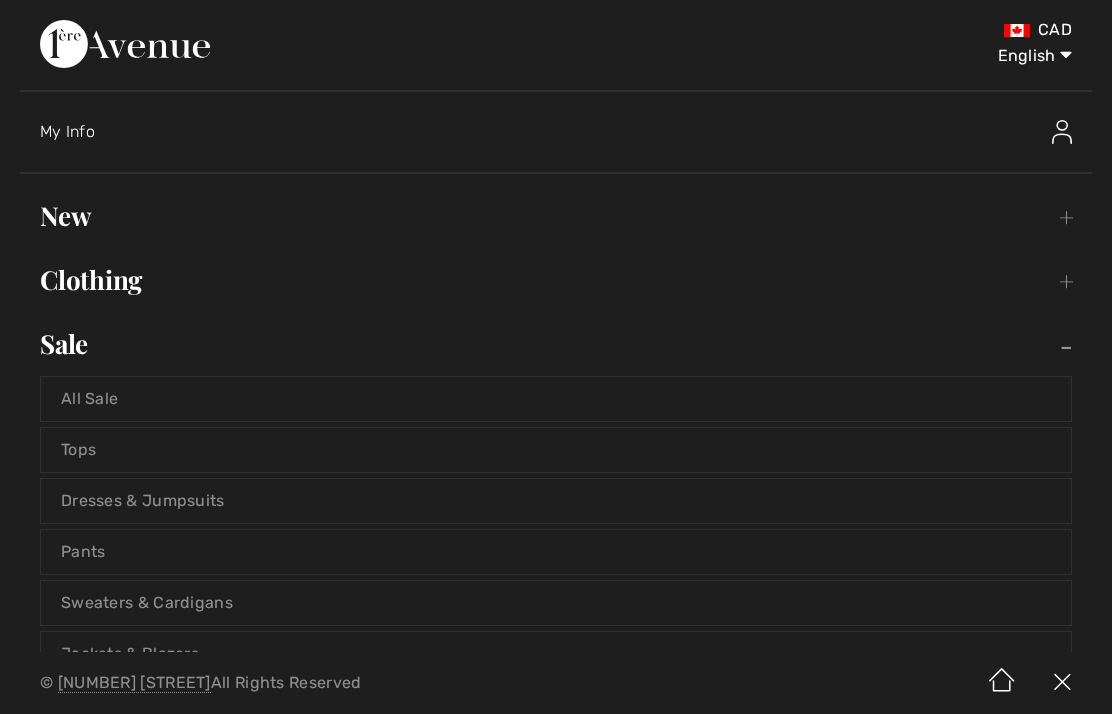 scroll, scrollTop: 53, scrollLeft: 0, axis: vertical 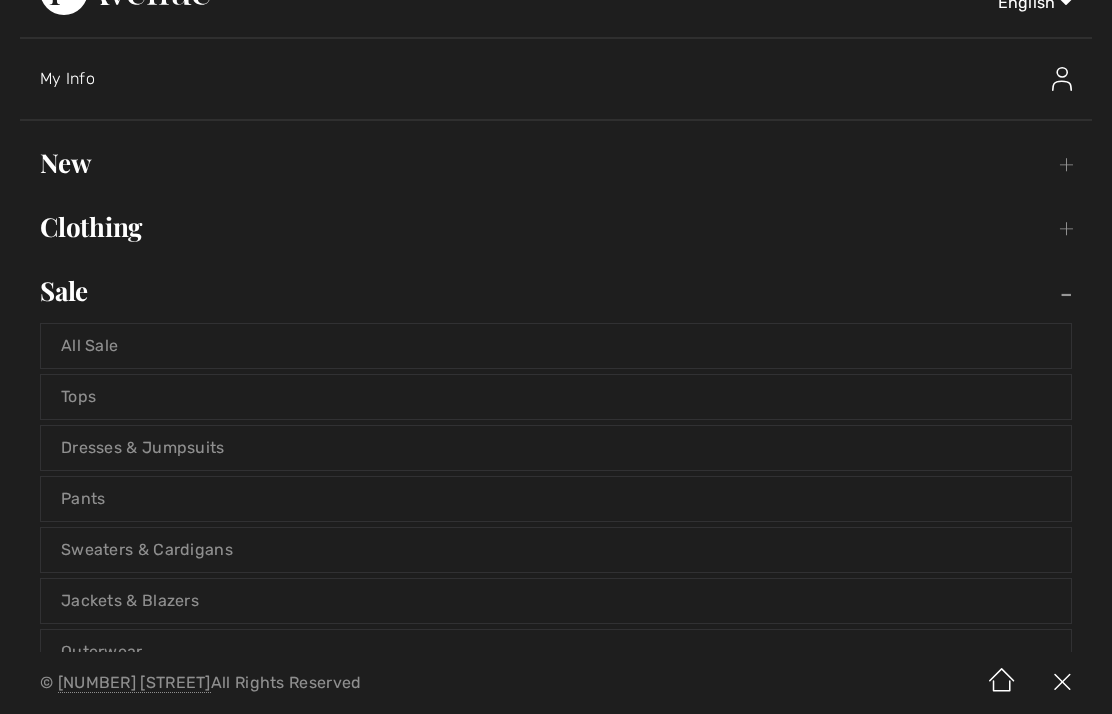 click on "Tops" at bounding box center (556, 397) 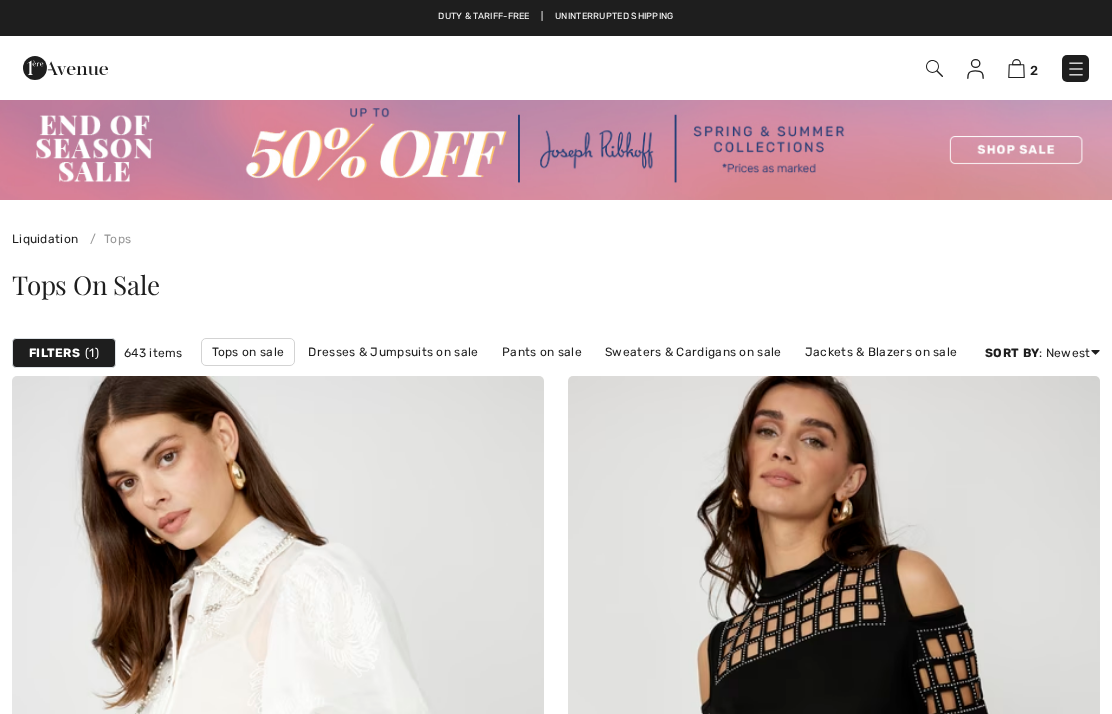 checkbox on "true" 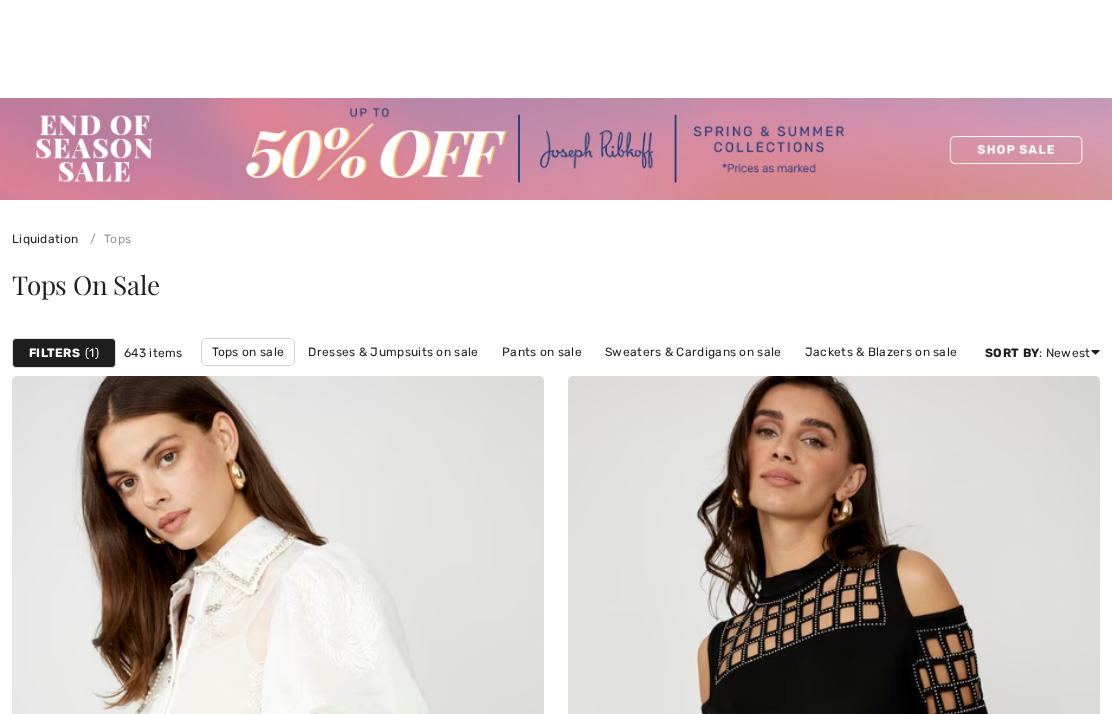 scroll, scrollTop: -36, scrollLeft: 0, axis: vertical 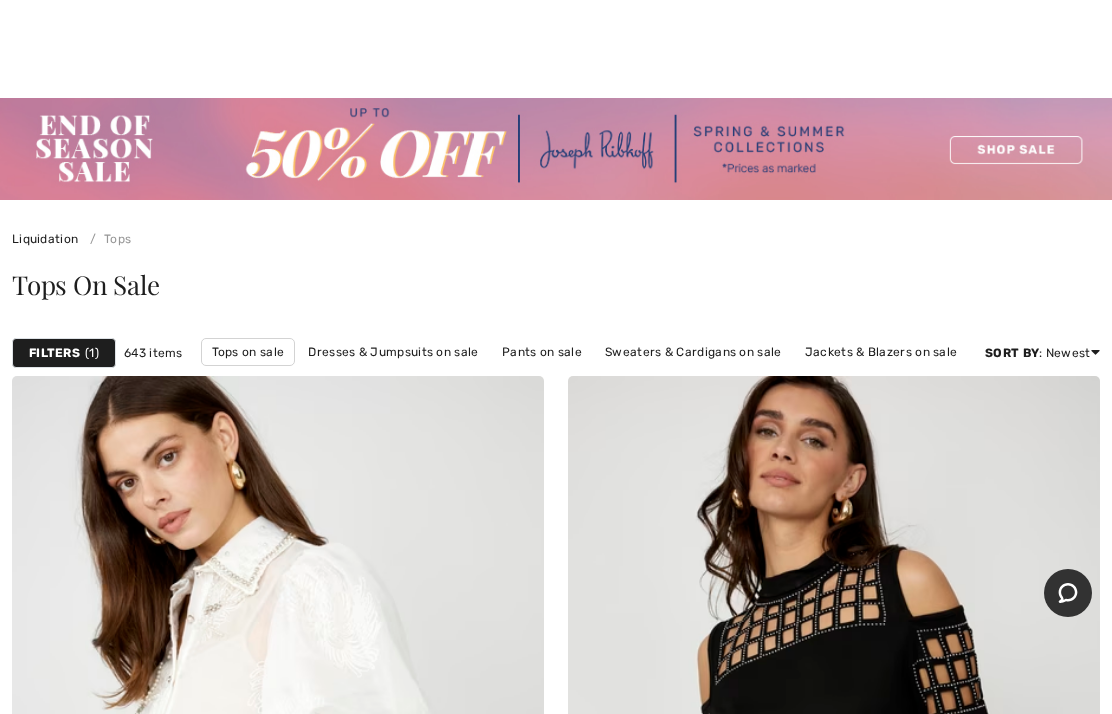 click on "Filters" at bounding box center [54, 353] 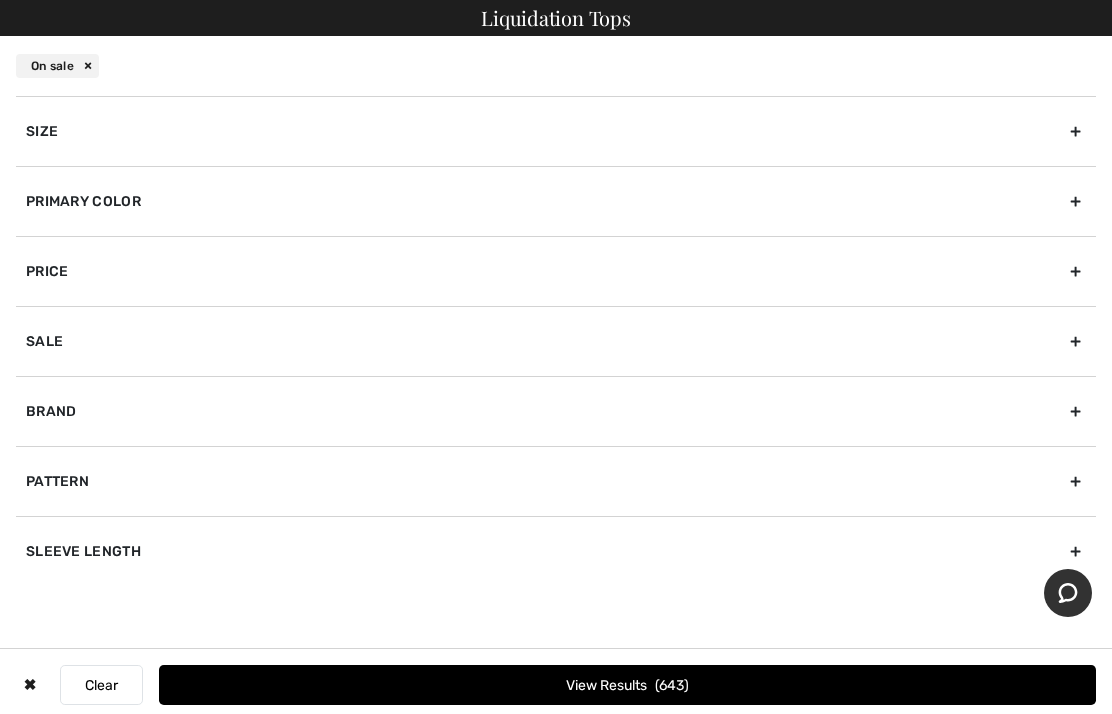click on "Primary Color" at bounding box center (556, 201) 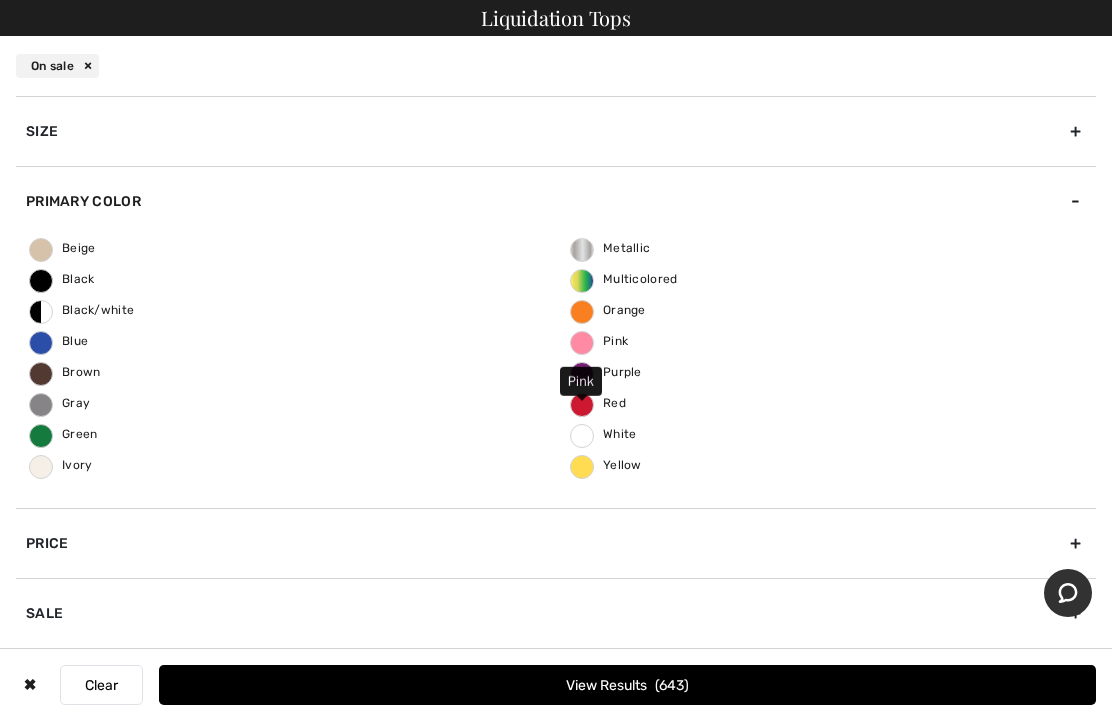 click on "Pink" at bounding box center [599, 341] 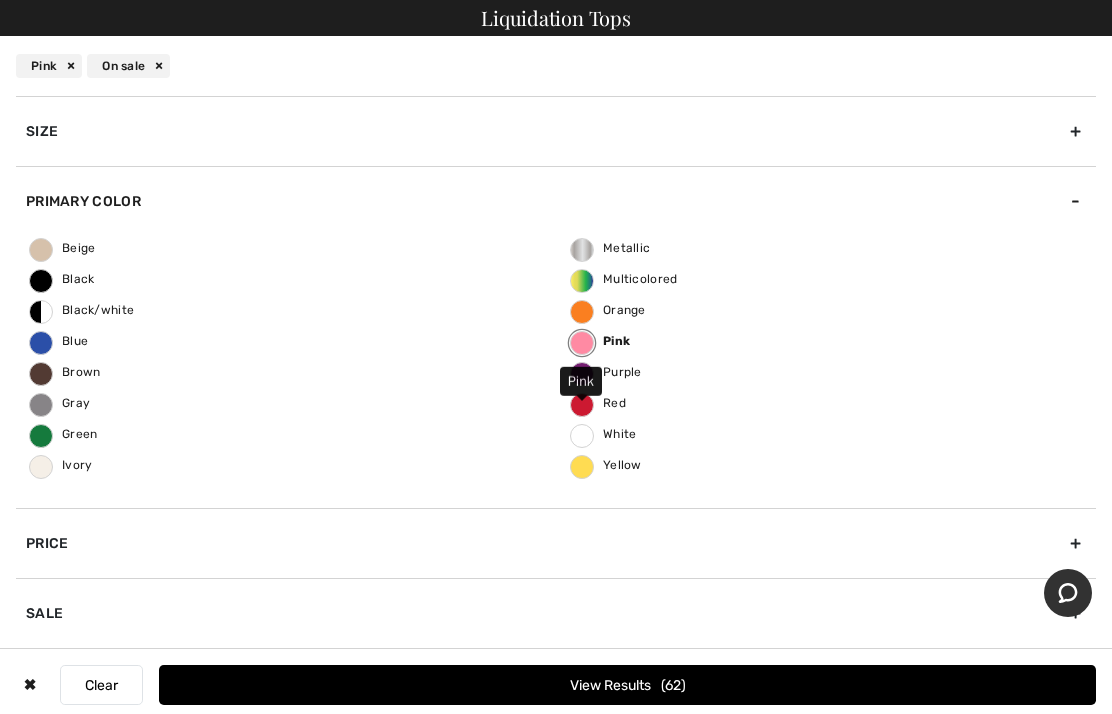 click on "View Results 62" at bounding box center (627, 685) 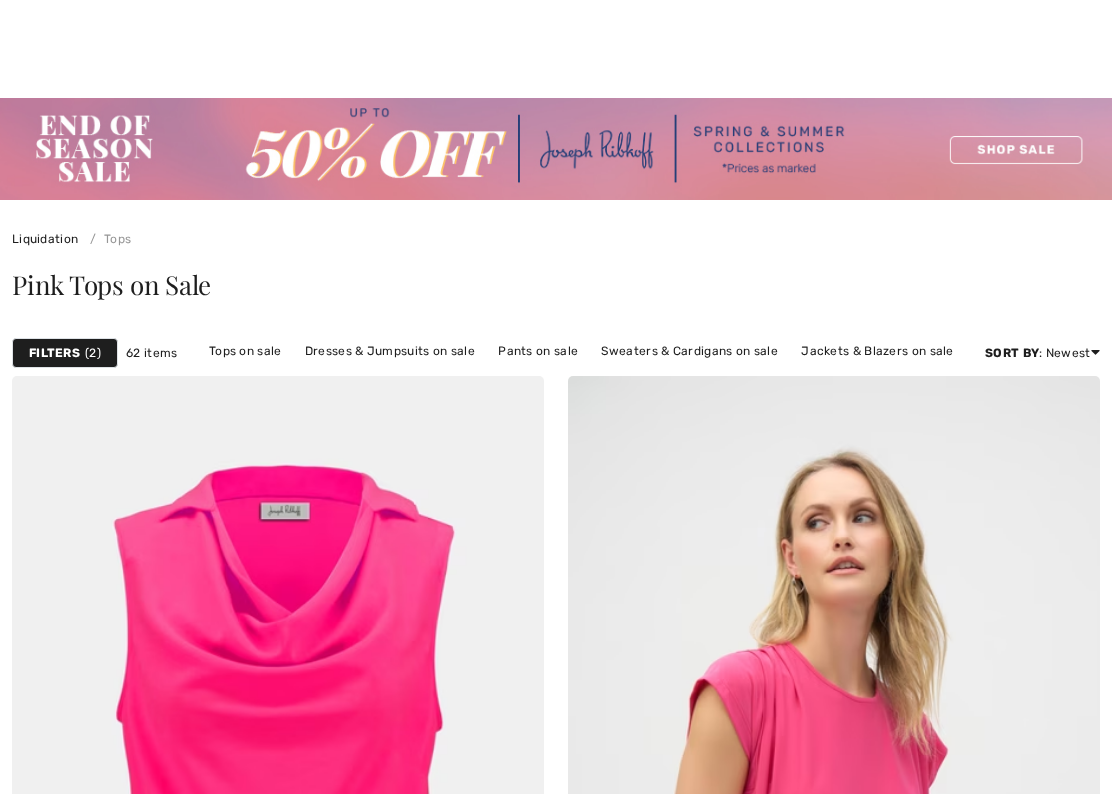 checkbox on "true" 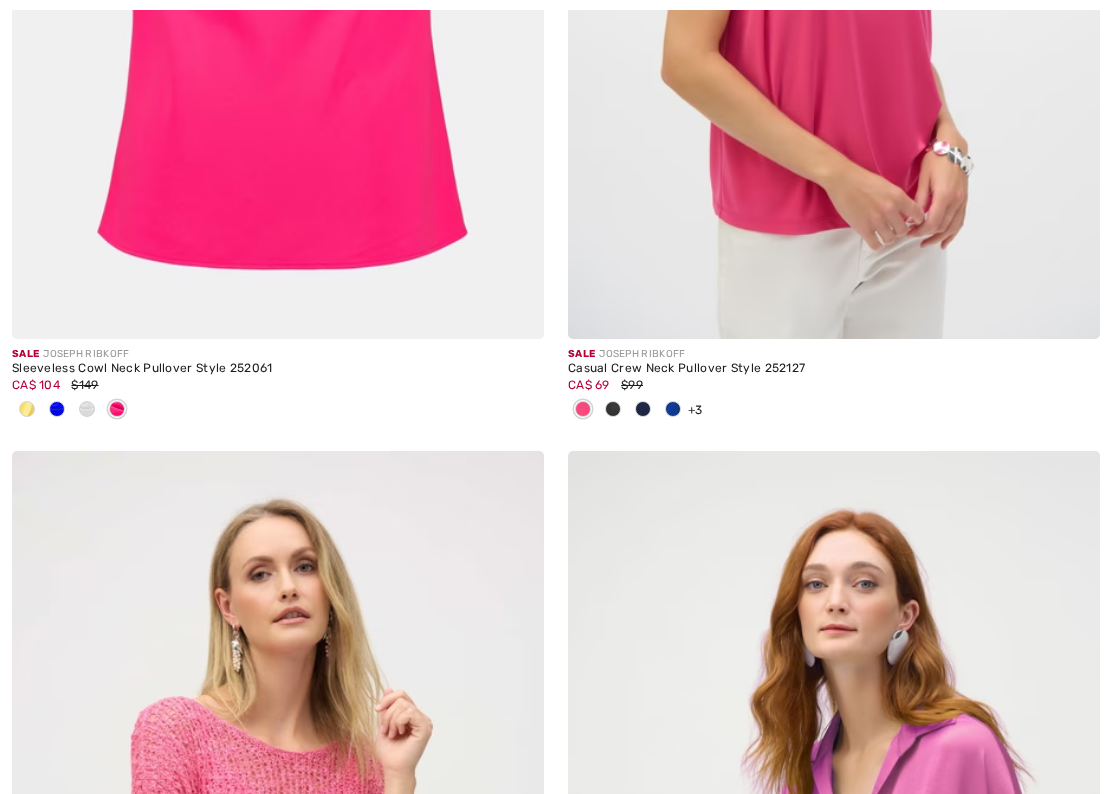 scroll, scrollTop: 0, scrollLeft: 0, axis: both 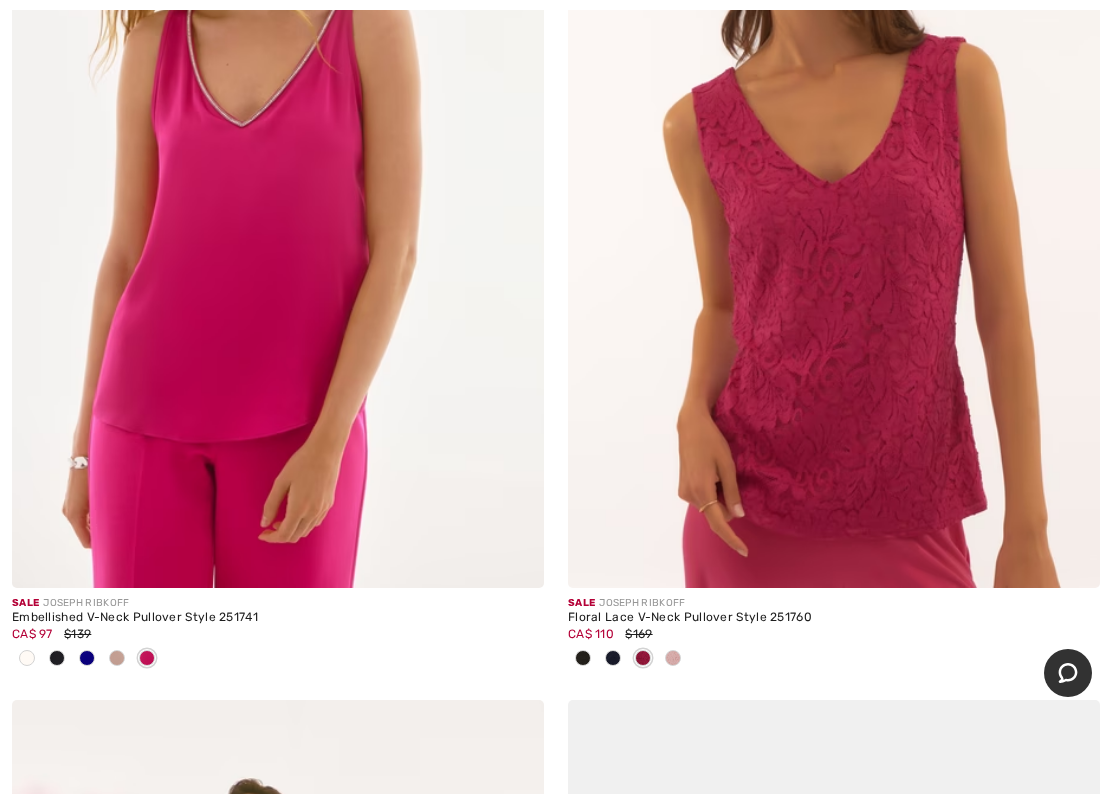 click at bounding box center (673, 658) 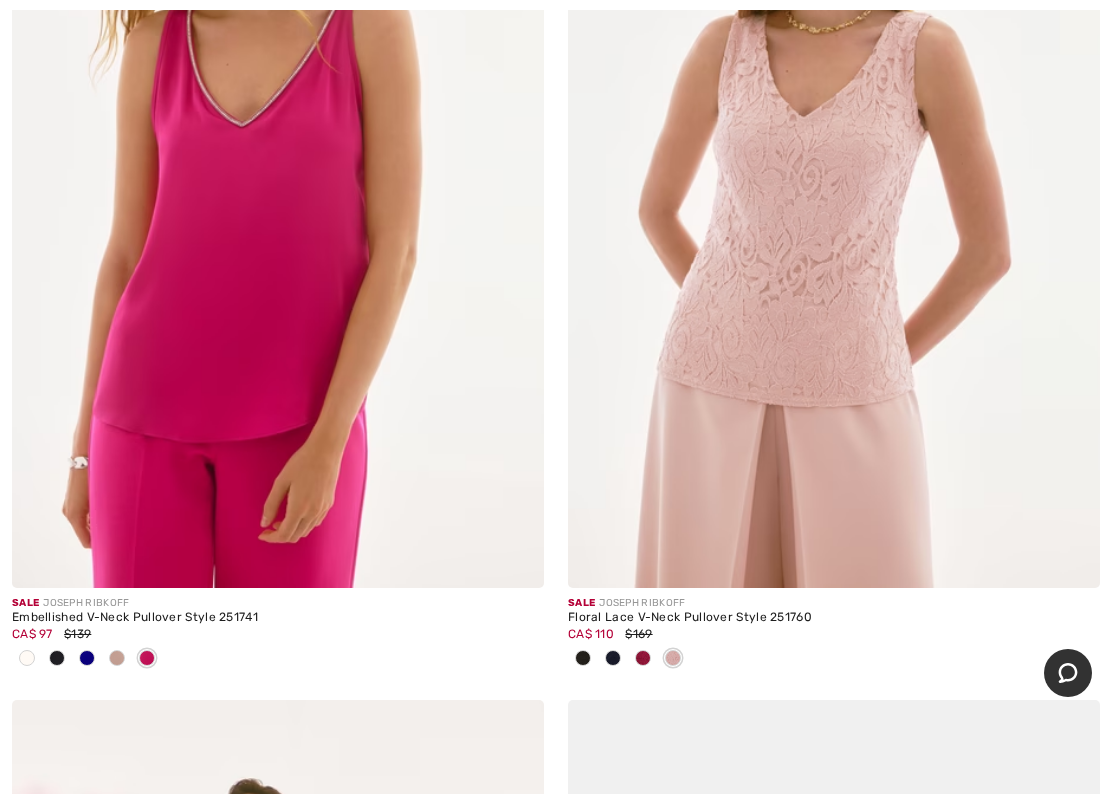 click at bounding box center (583, 658) 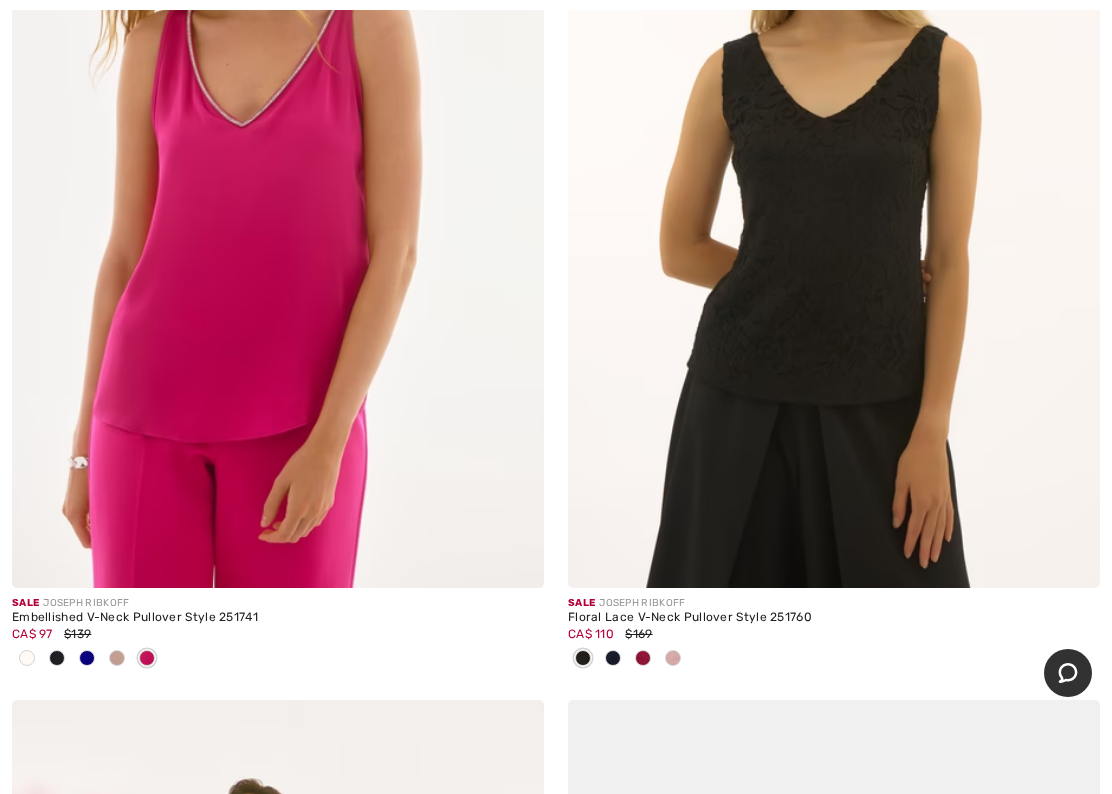 click at bounding box center (613, 659) 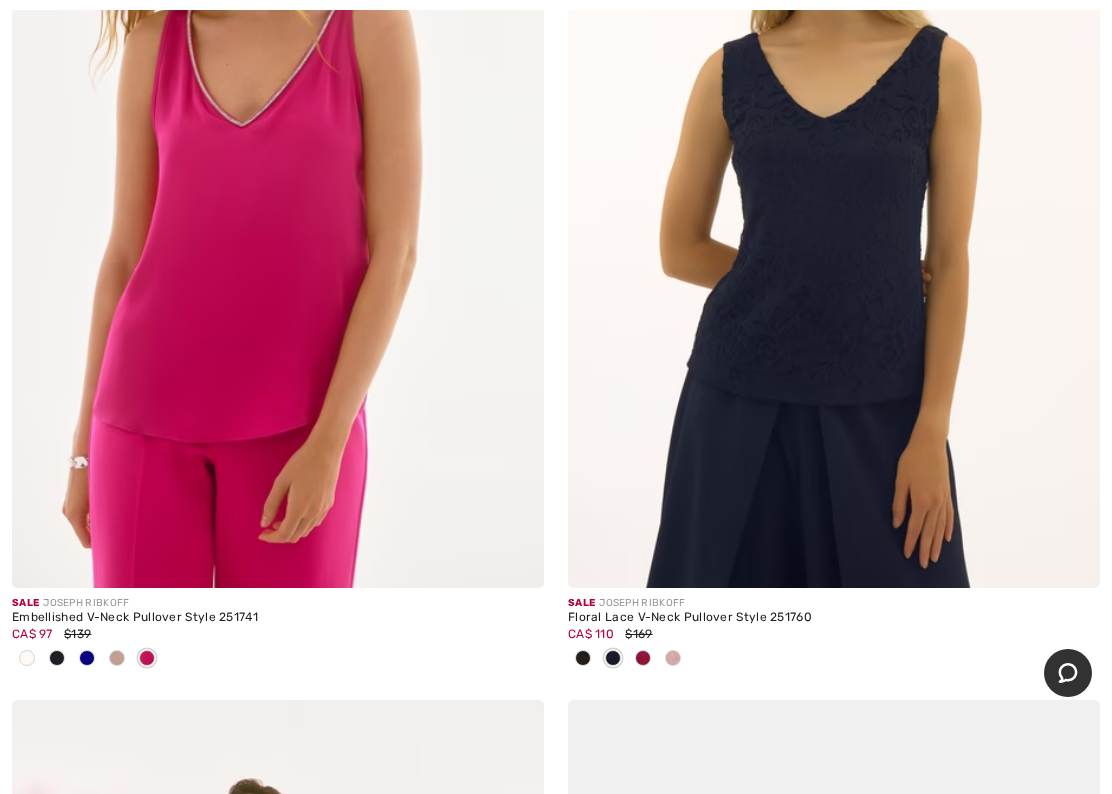 click at bounding box center [613, 659] 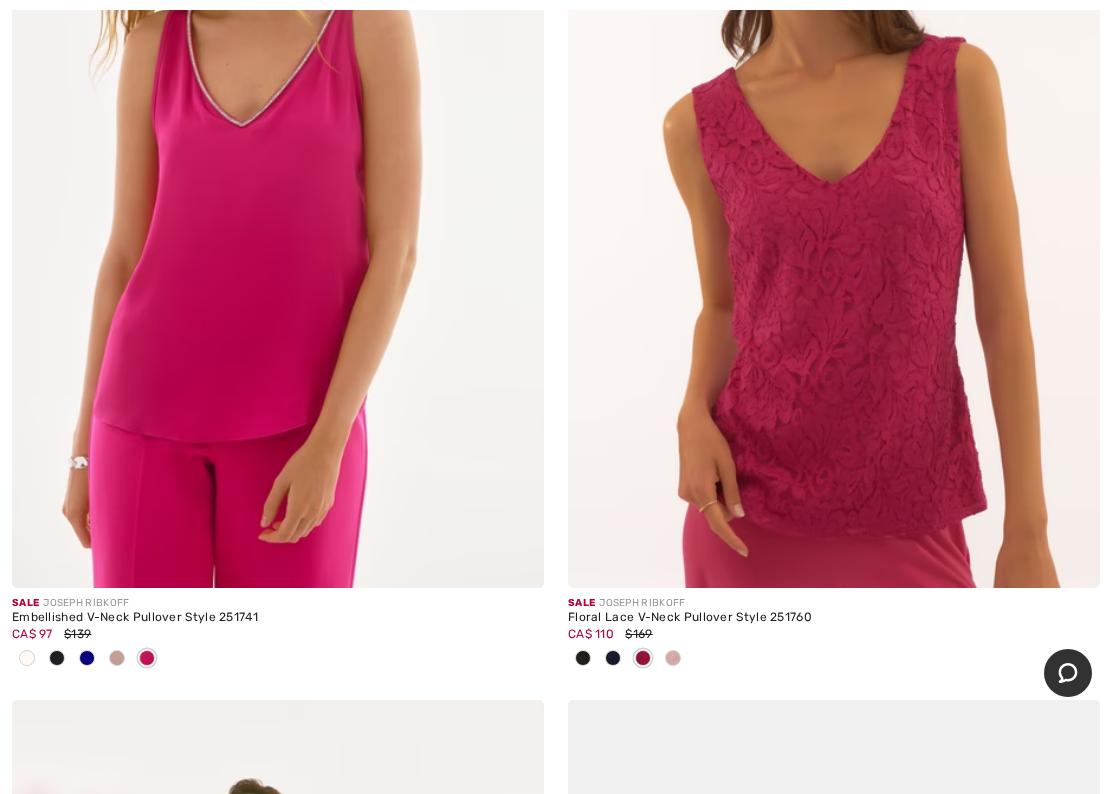 click at bounding box center [673, 659] 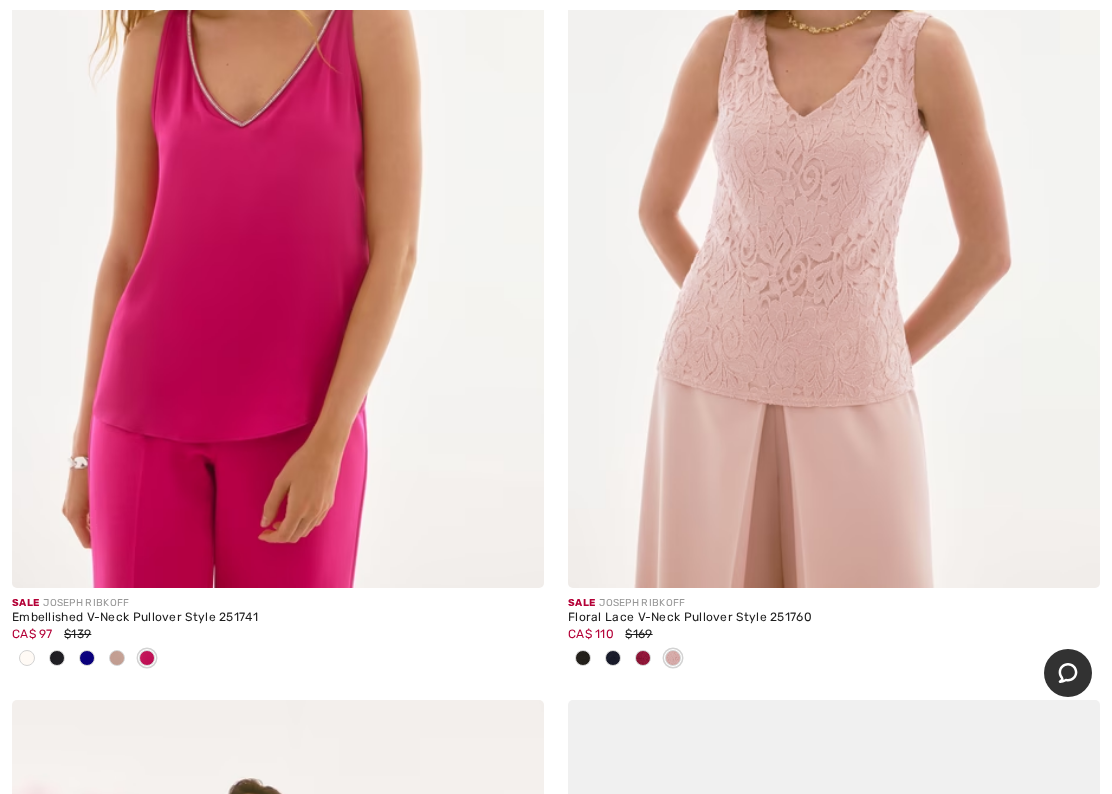 click at bounding box center [834, 189] 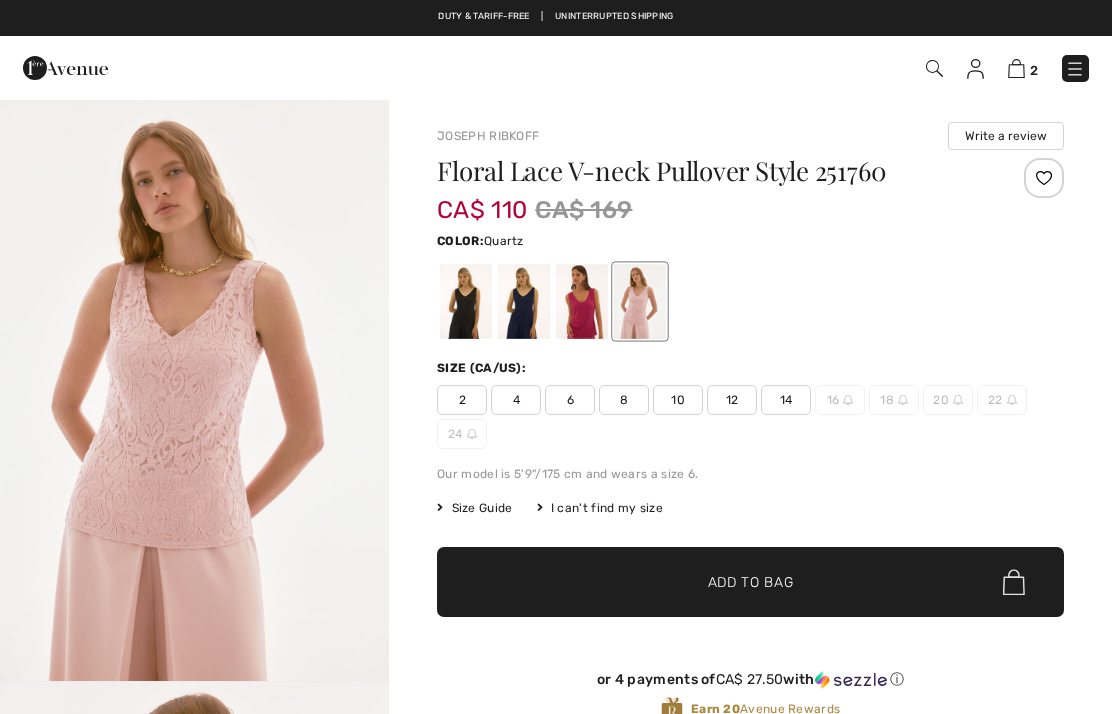 scroll, scrollTop: 0, scrollLeft: 0, axis: both 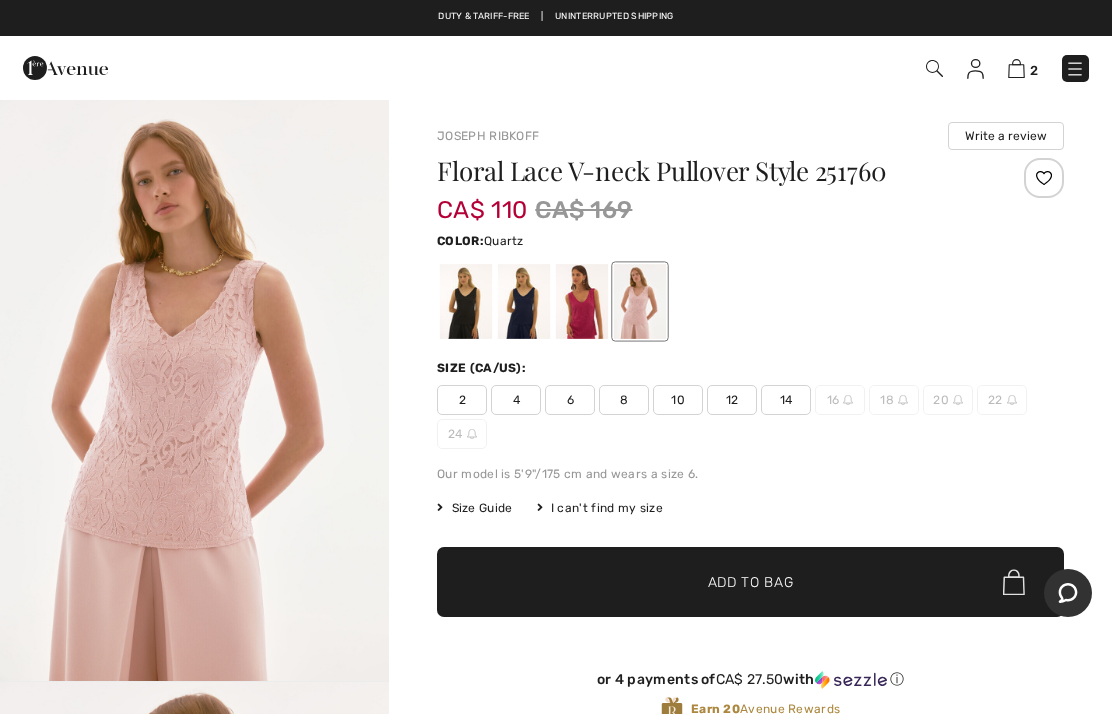 click on "12" at bounding box center [732, 400] 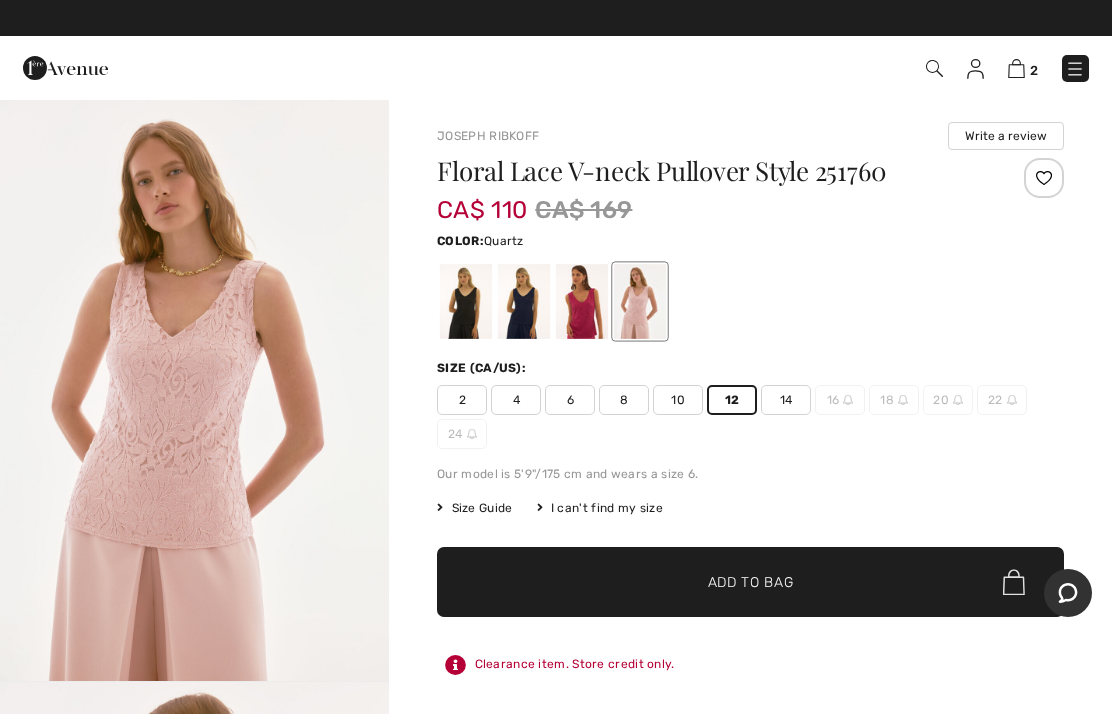 click on "Add to Bag" at bounding box center [751, 582] 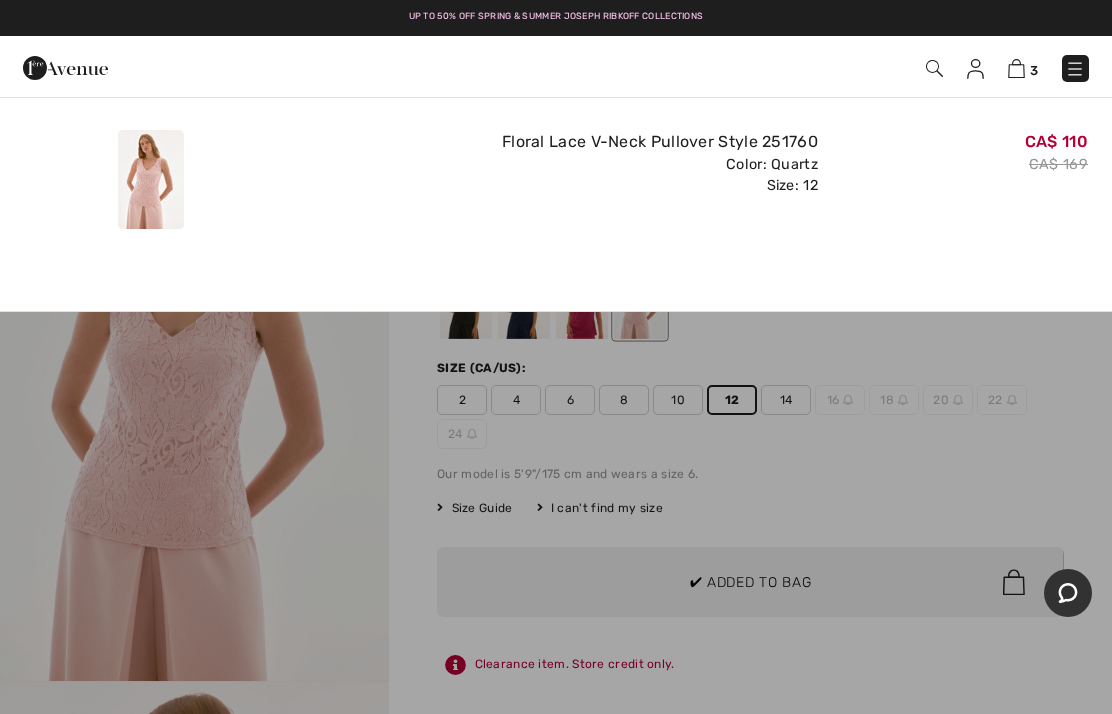 scroll, scrollTop: 0, scrollLeft: 0, axis: both 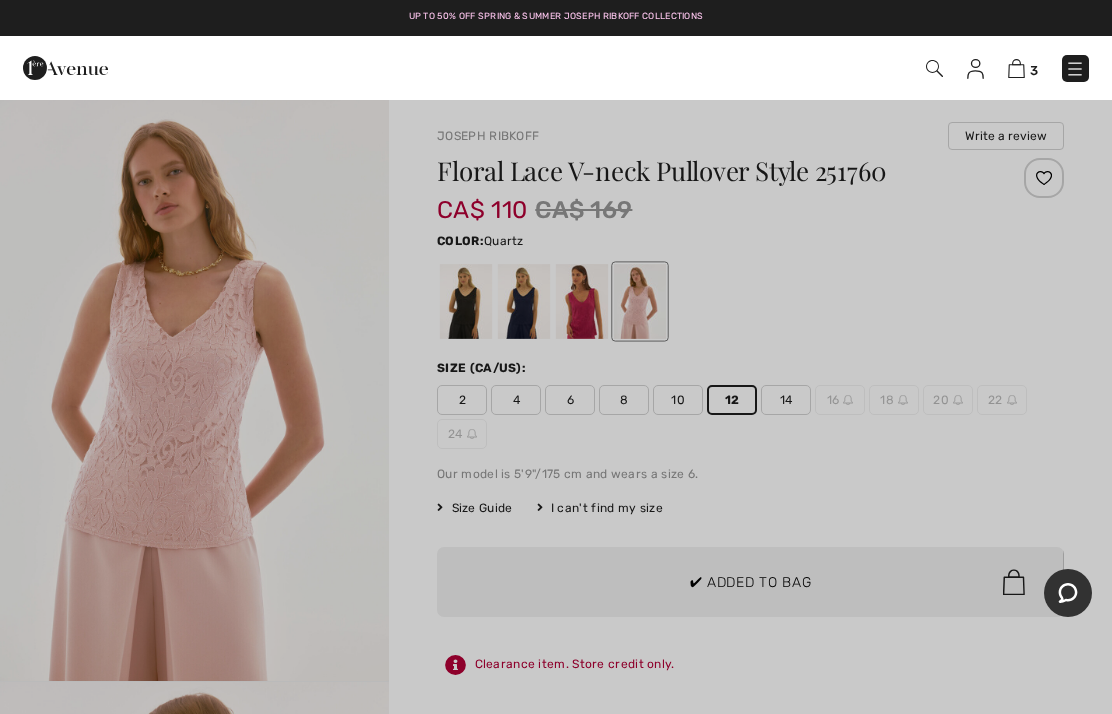 click at bounding box center [556, 357] 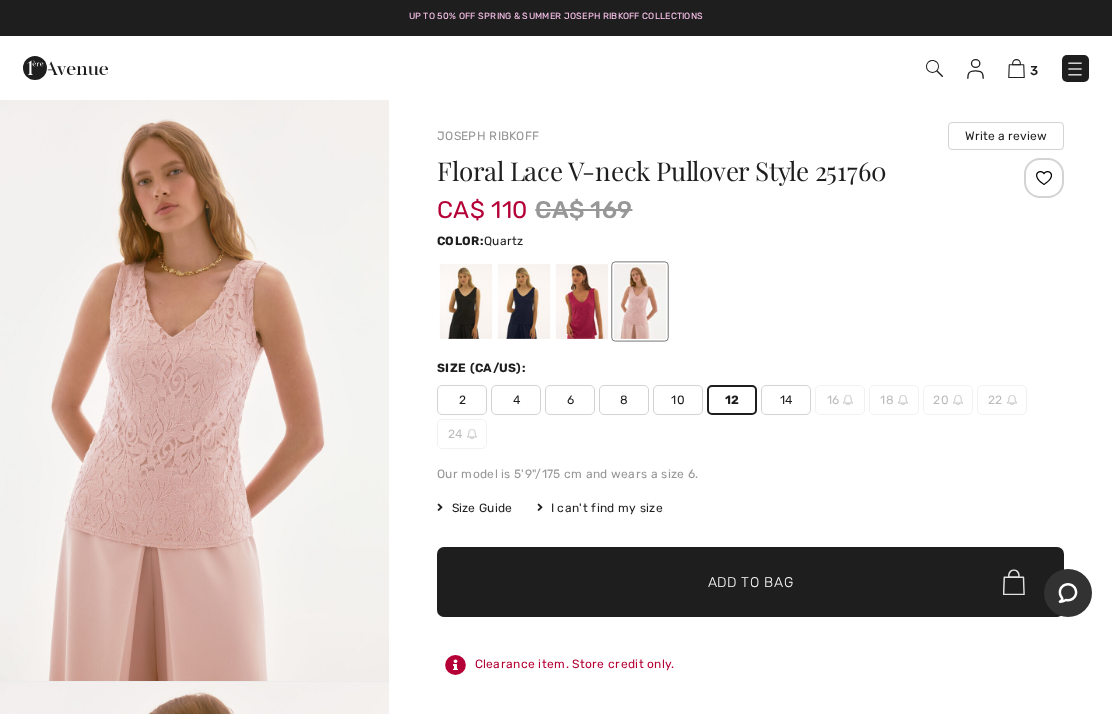 click at bounding box center [1016, 68] 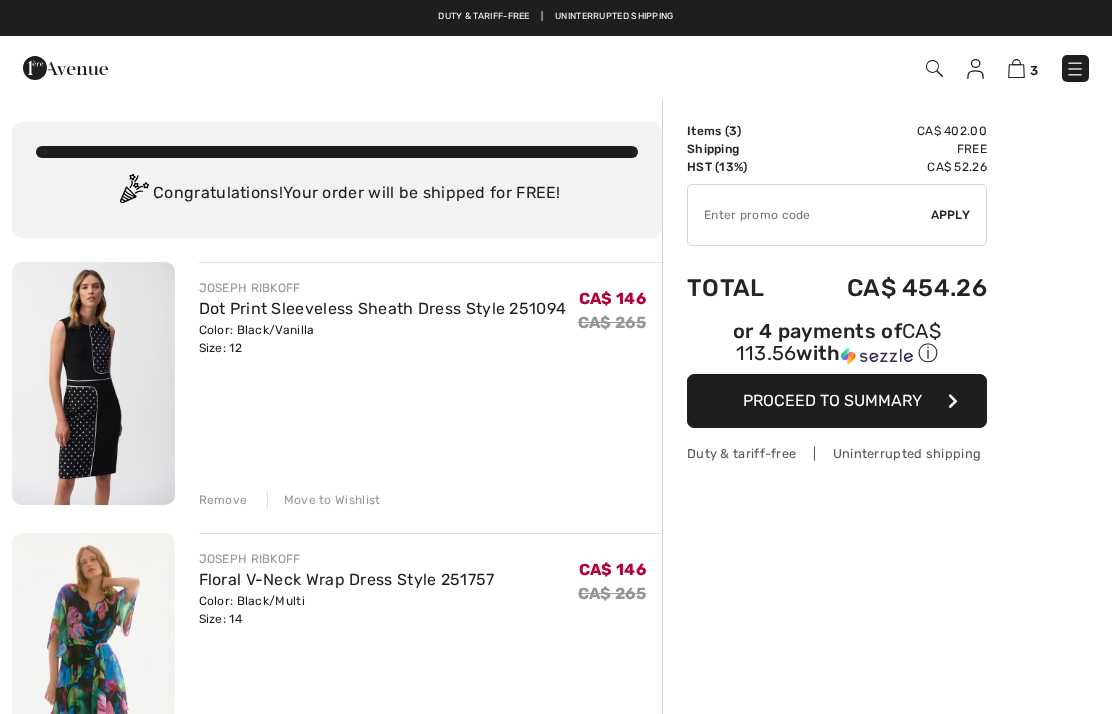 checkbox on "true" 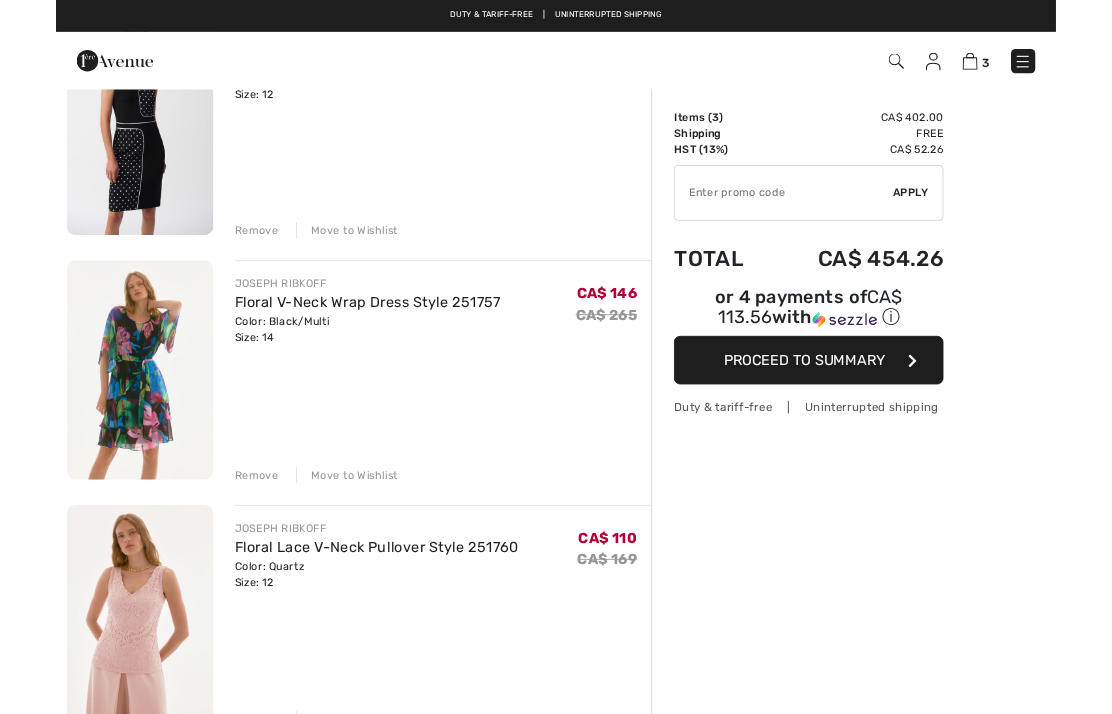 scroll, scrollTop: 0, scrollLeft: 0, axis: both 